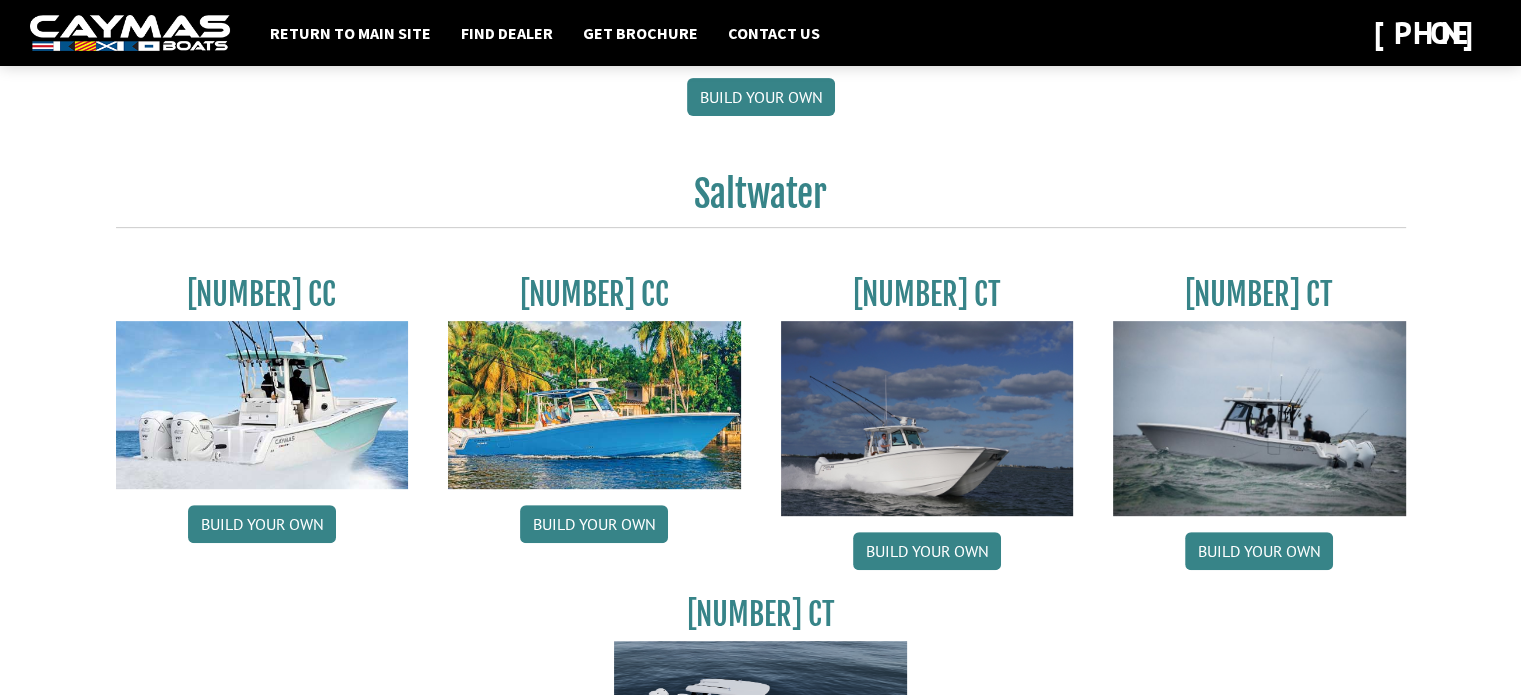 scroll, scrollTop: 784, scrollLeft: 0, axis: vertical 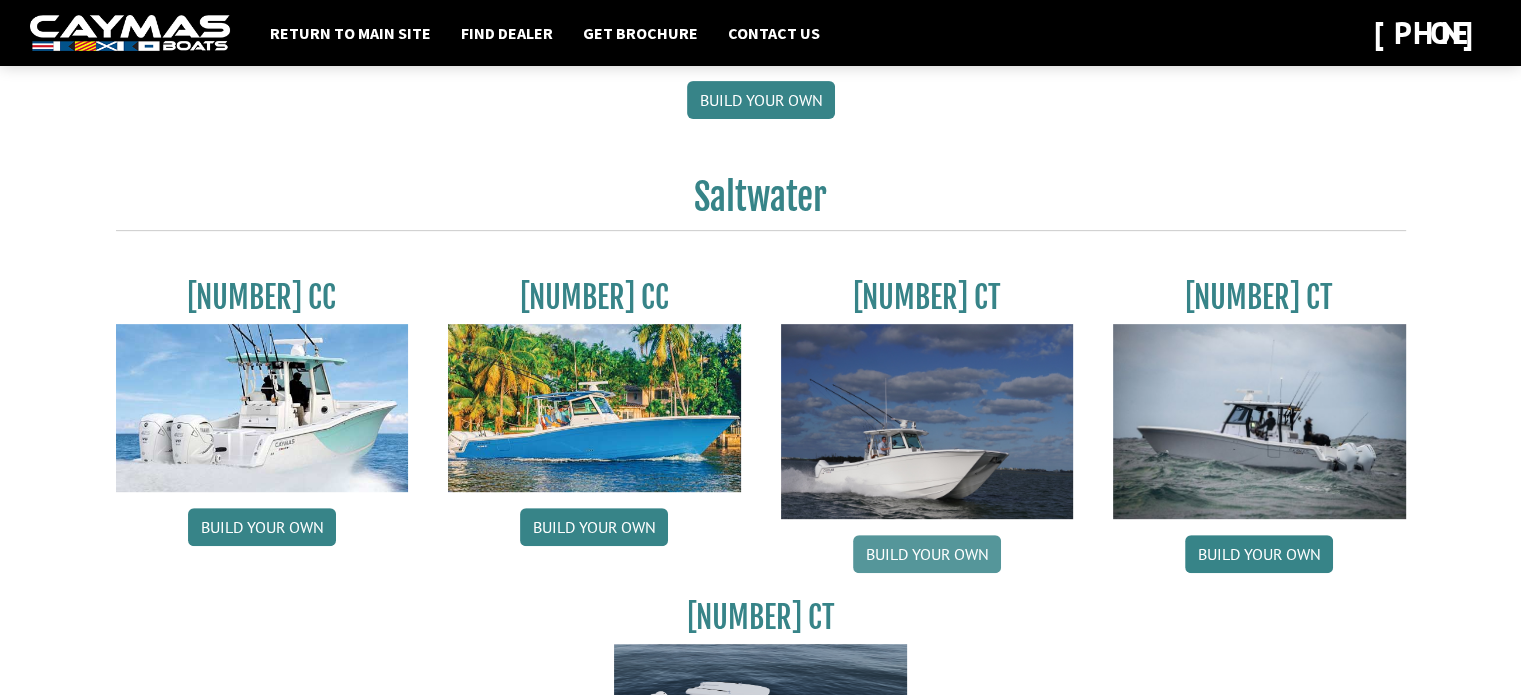 click on "Build your own" at bounding box center [927, 554] 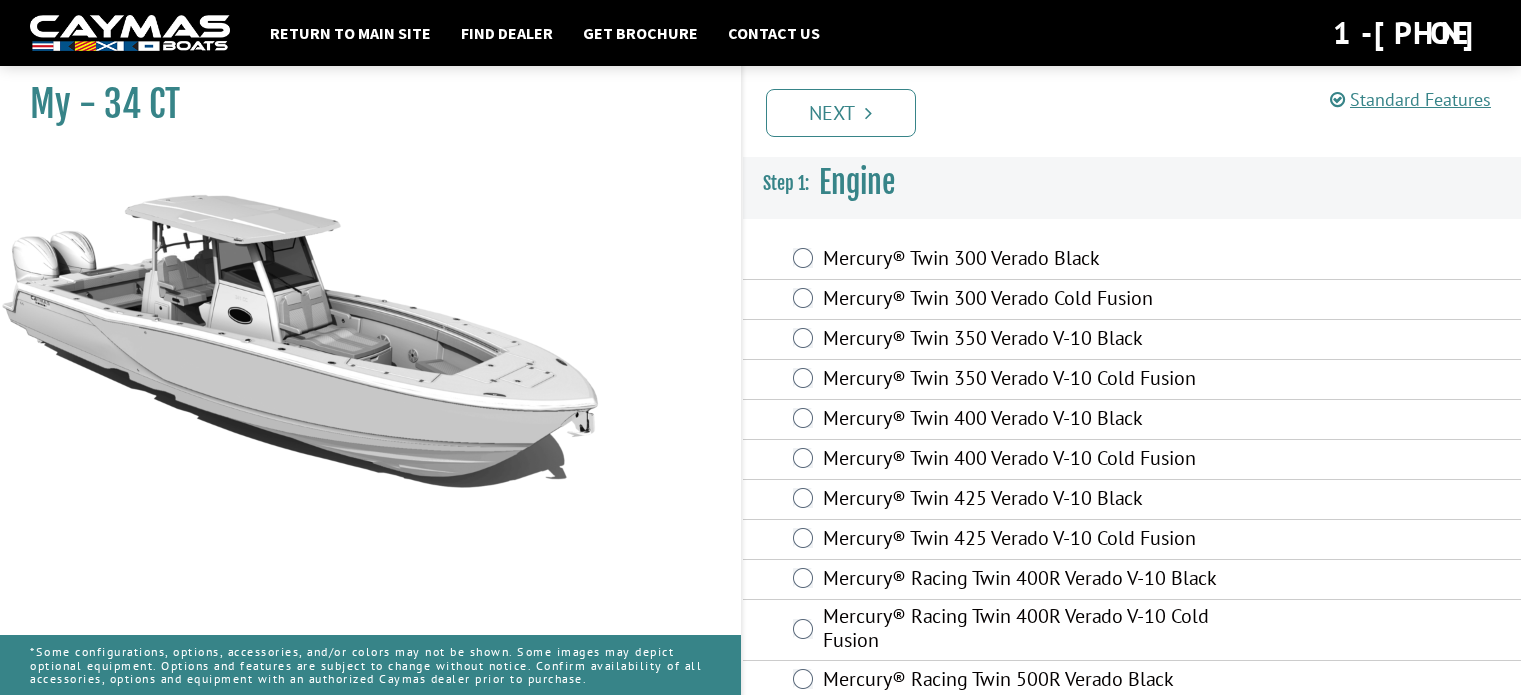 scroll, scrollTop: 0, scrollLeft: 0, axis: both 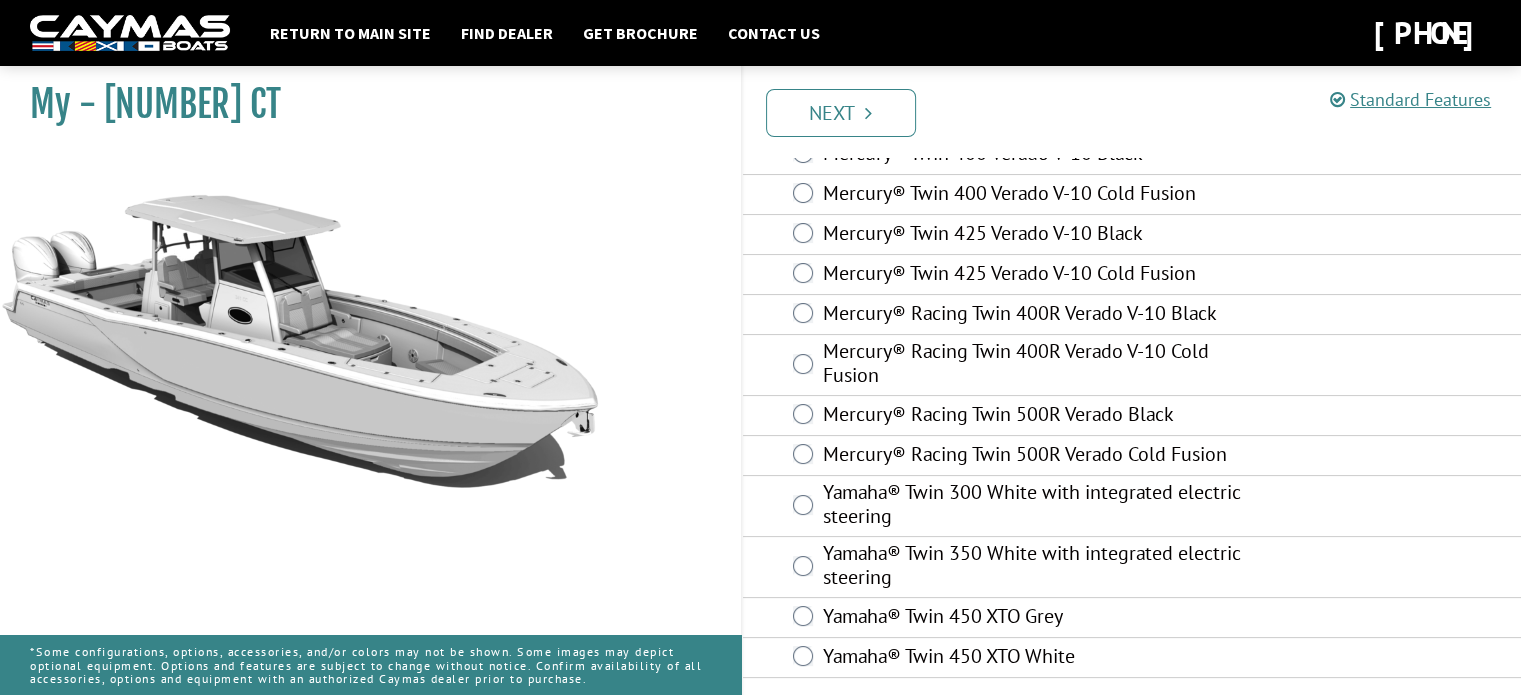 click on "Yamaha® Twin 300 White with integrated electric steering" at bounding box center [1032, 506] 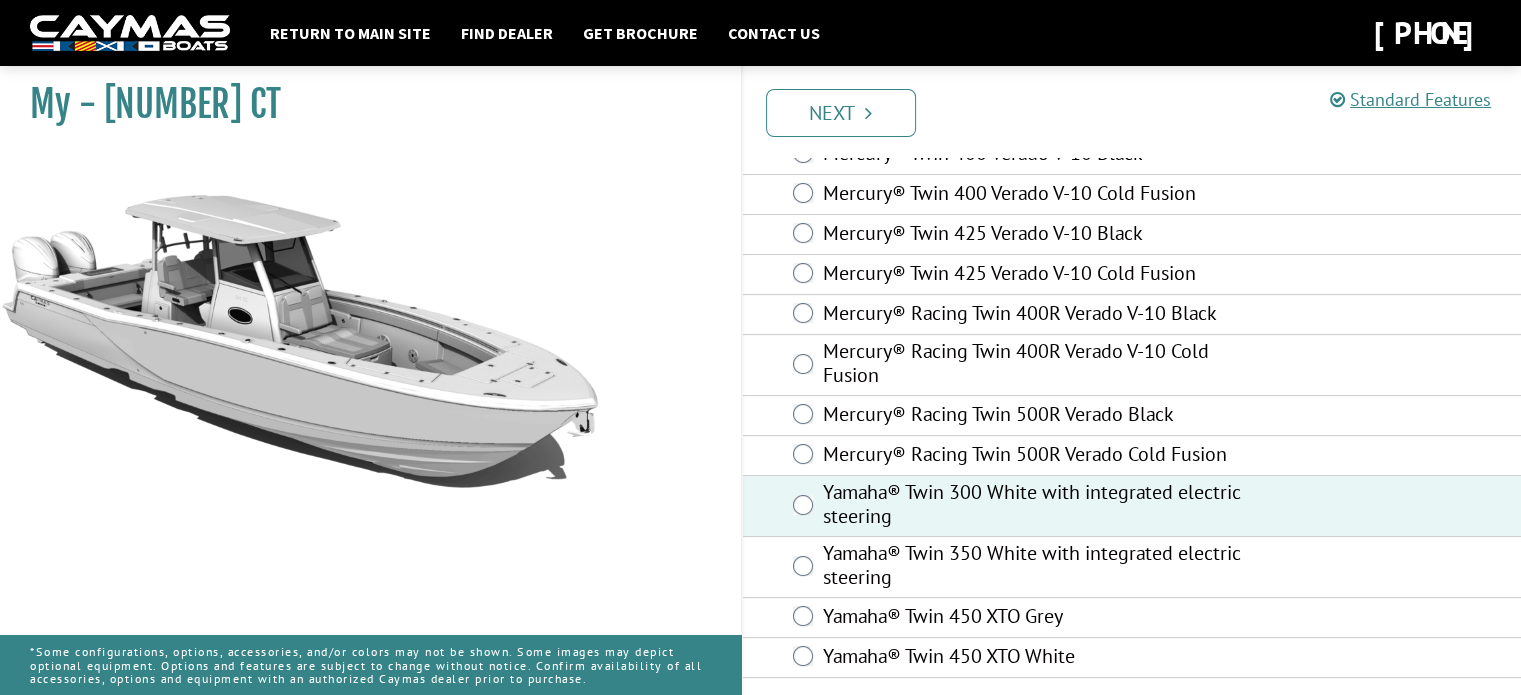 drag, startPoint x: 516, startPoint y: 467, endPoint x: 780, endPoint y: 277, distance: 325.26297 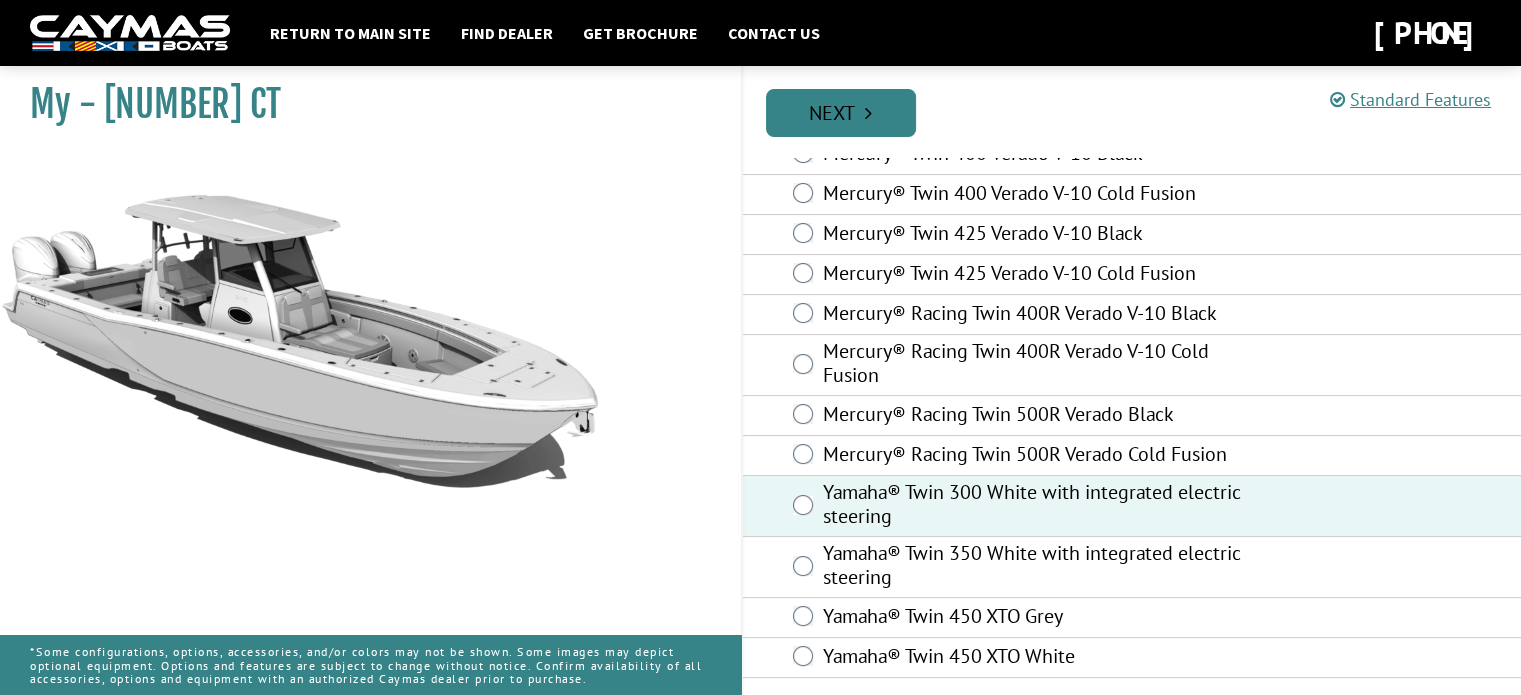 click on "Next" at bounding box center [841, 113] 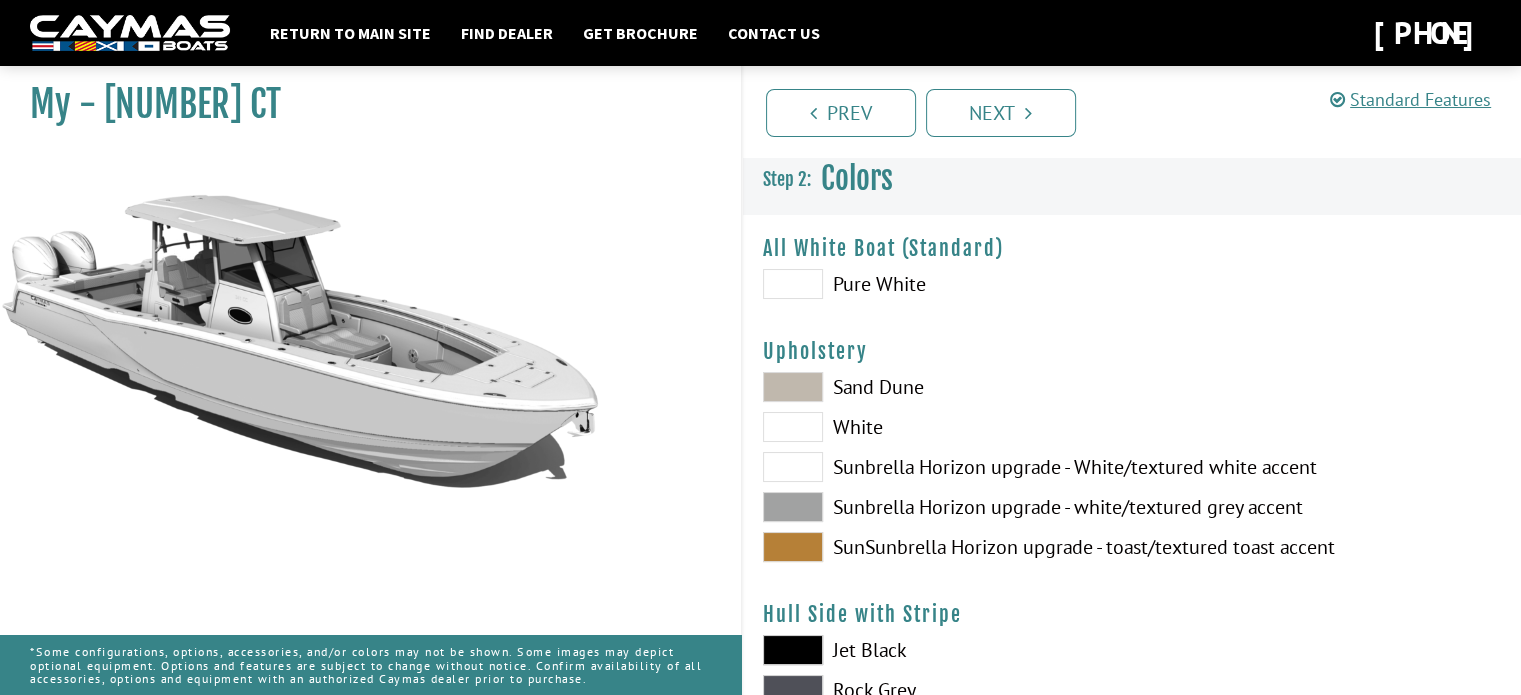 scroll, scrollTop: 0, scrollLeft: 0, axis: both 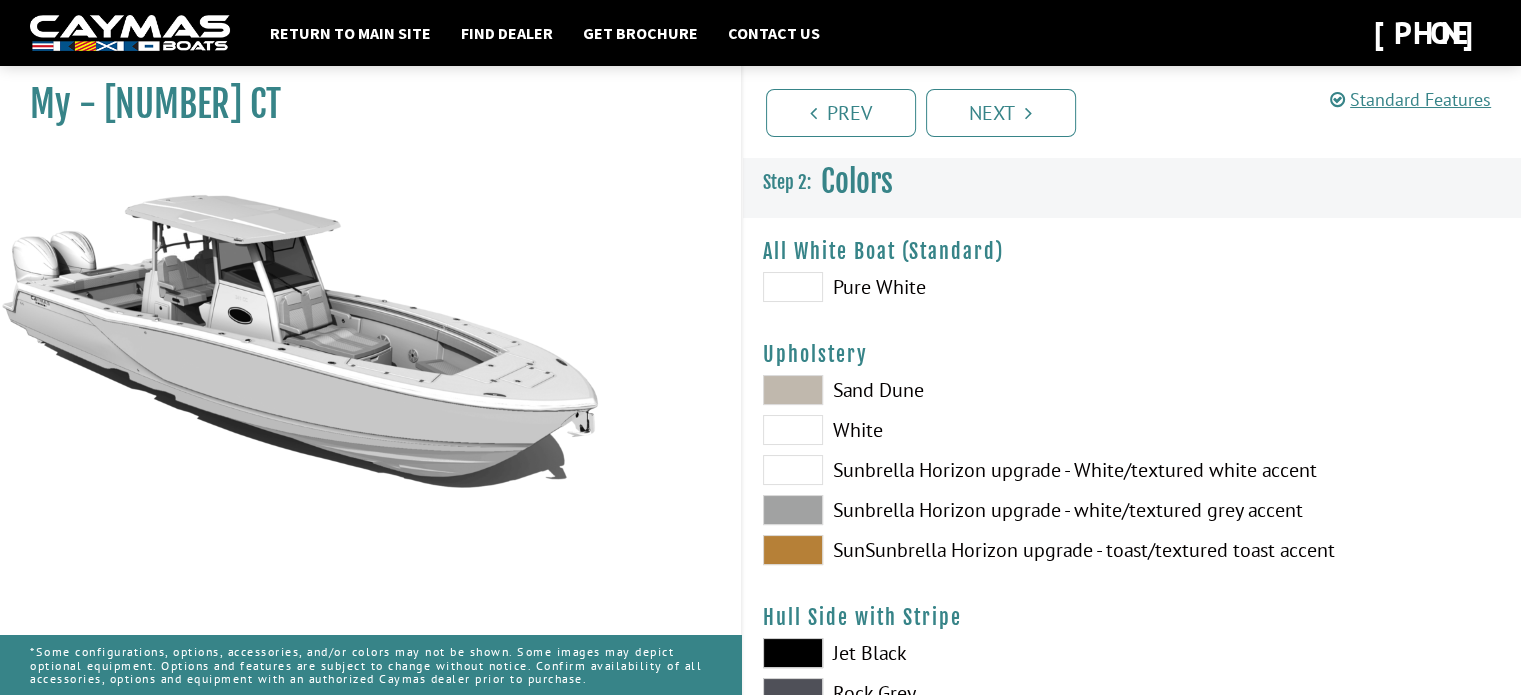 click at bounding box center (793, 287) 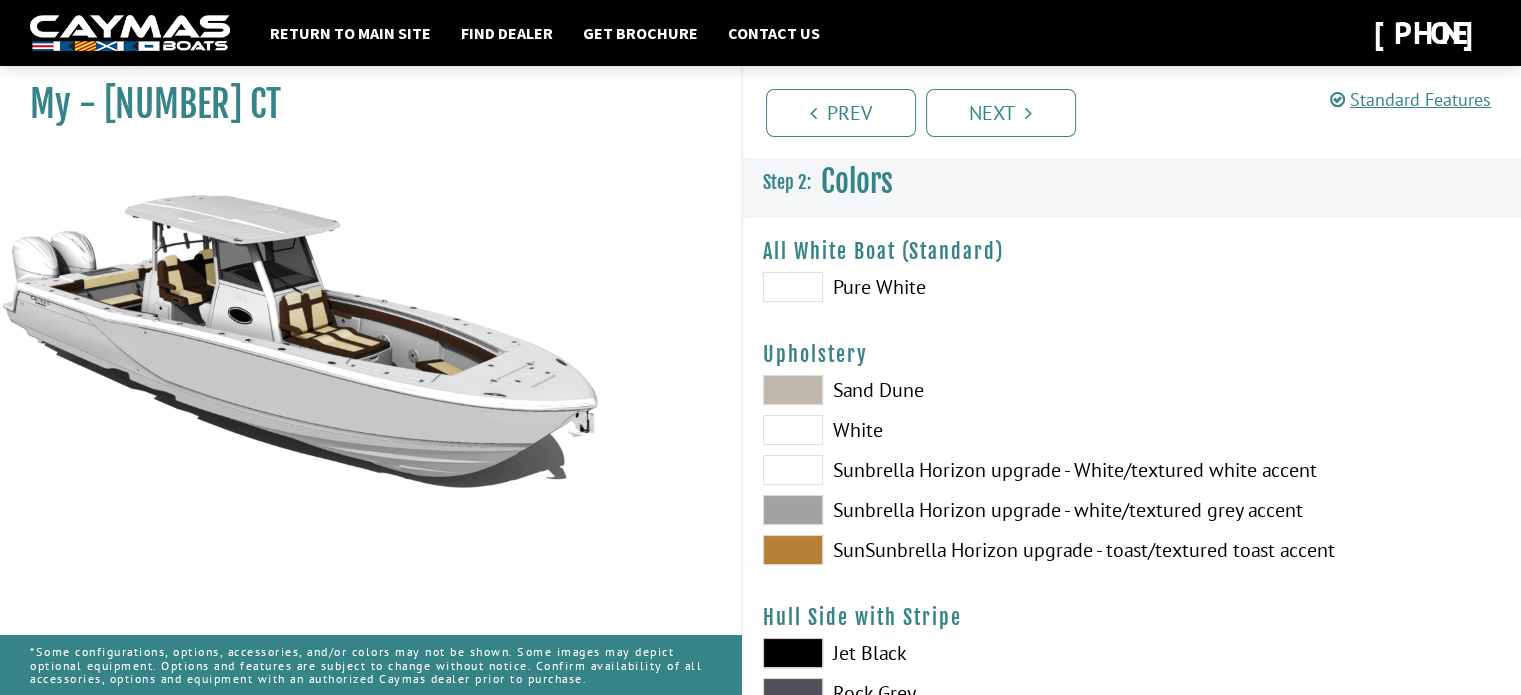 click at bounding box center (793, 430) 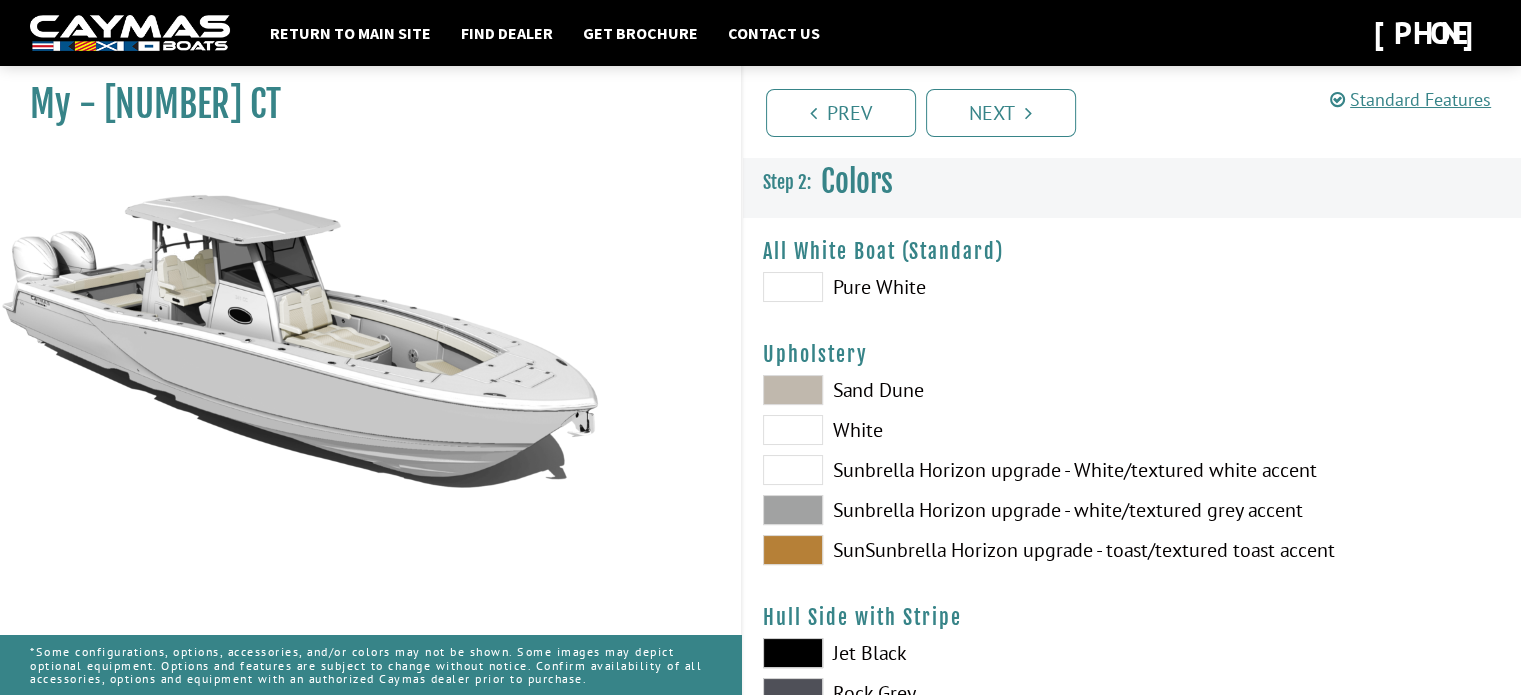 click at bounding box center (793, 470) 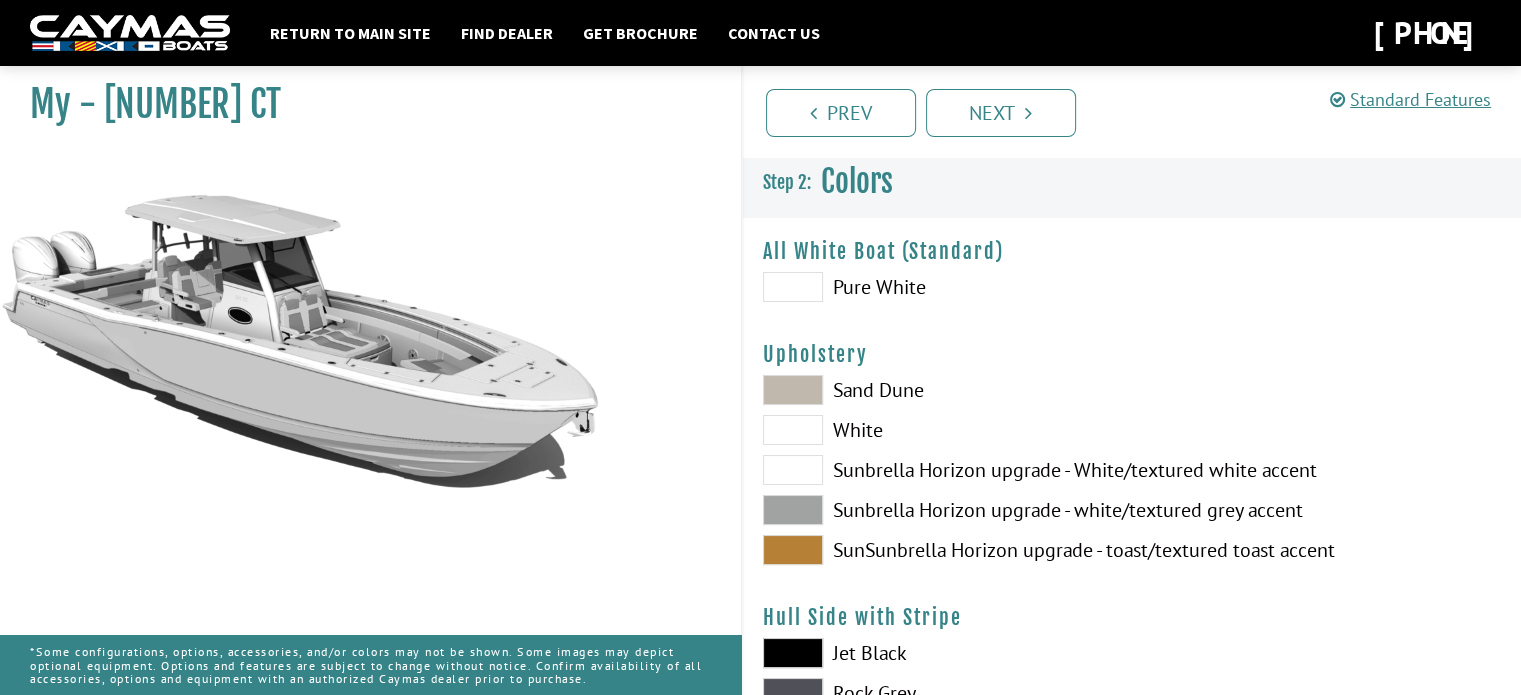 click at bounding box center [793, 550] 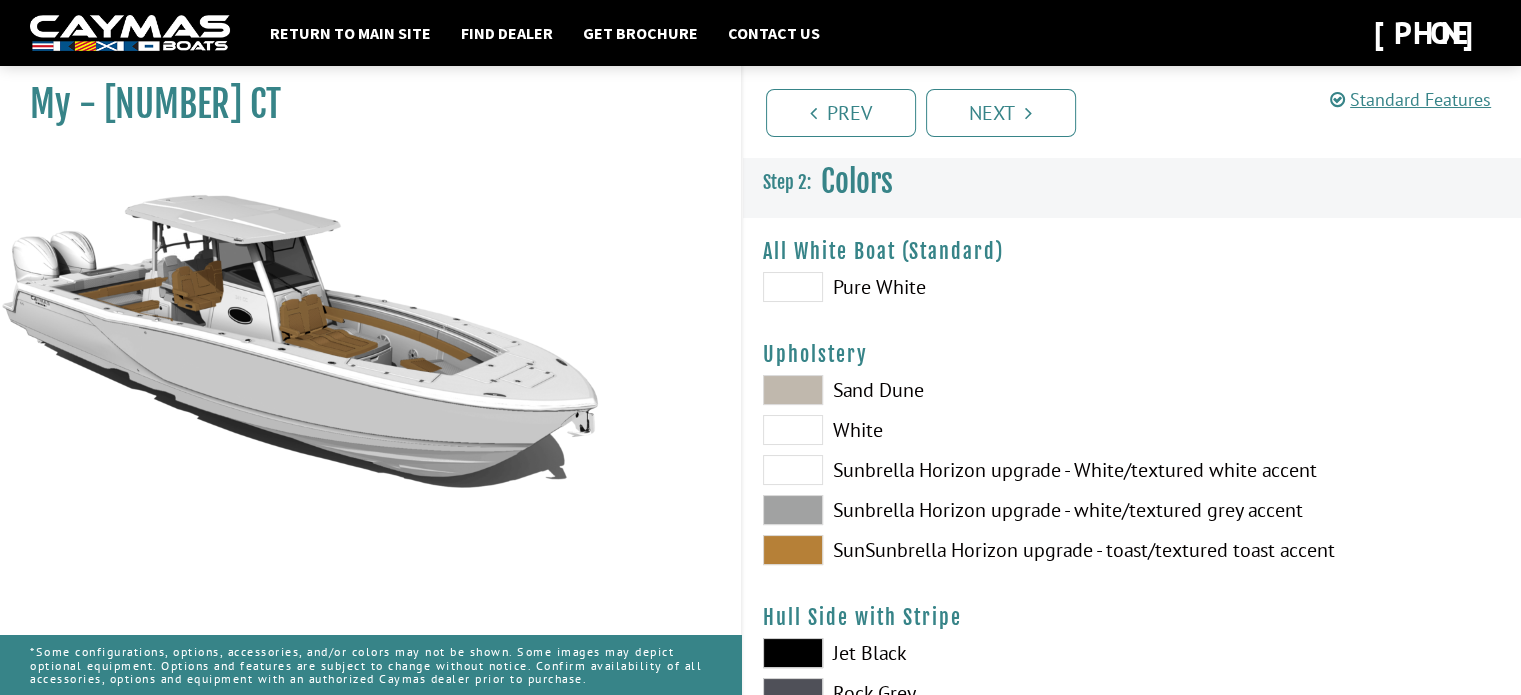 click at bounding box center [793, 510] 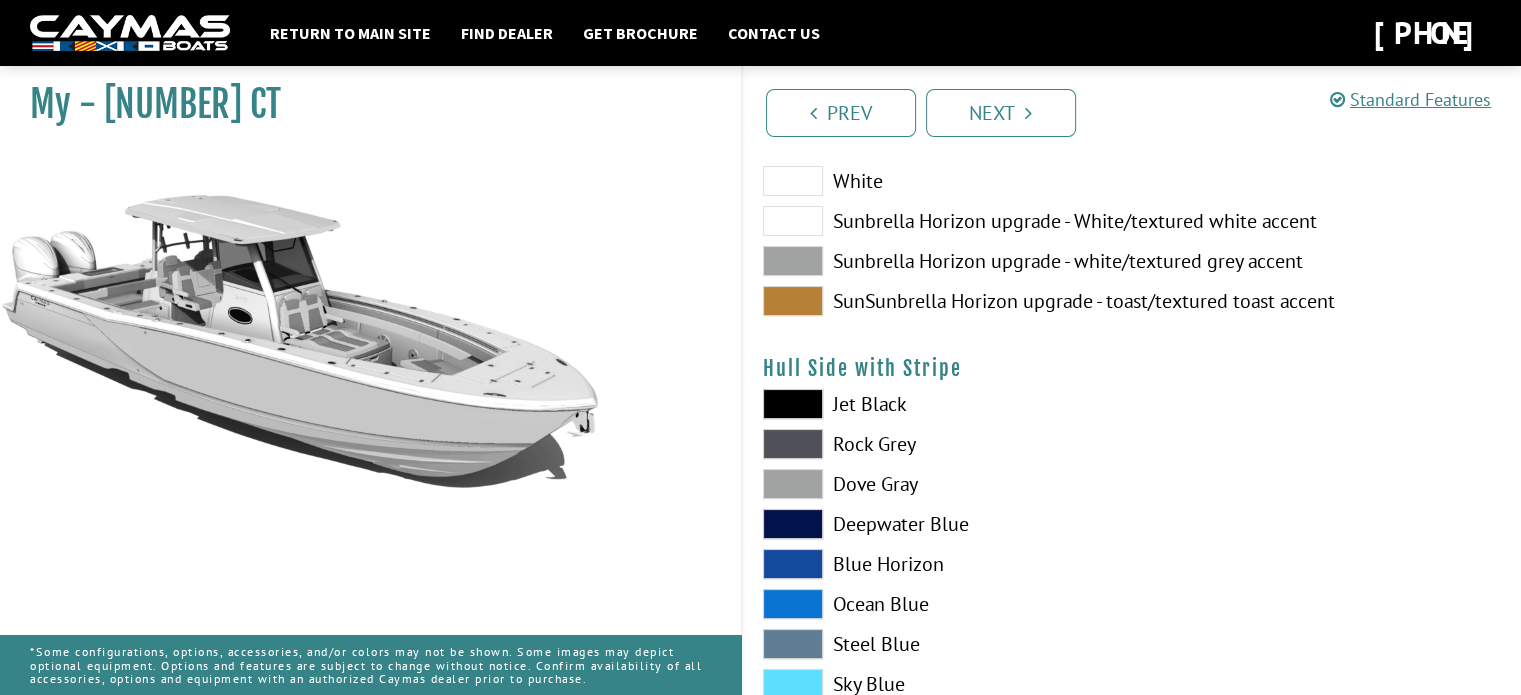 scroll, scrollTop: 400, scrollLeft: 0, axis: vertical 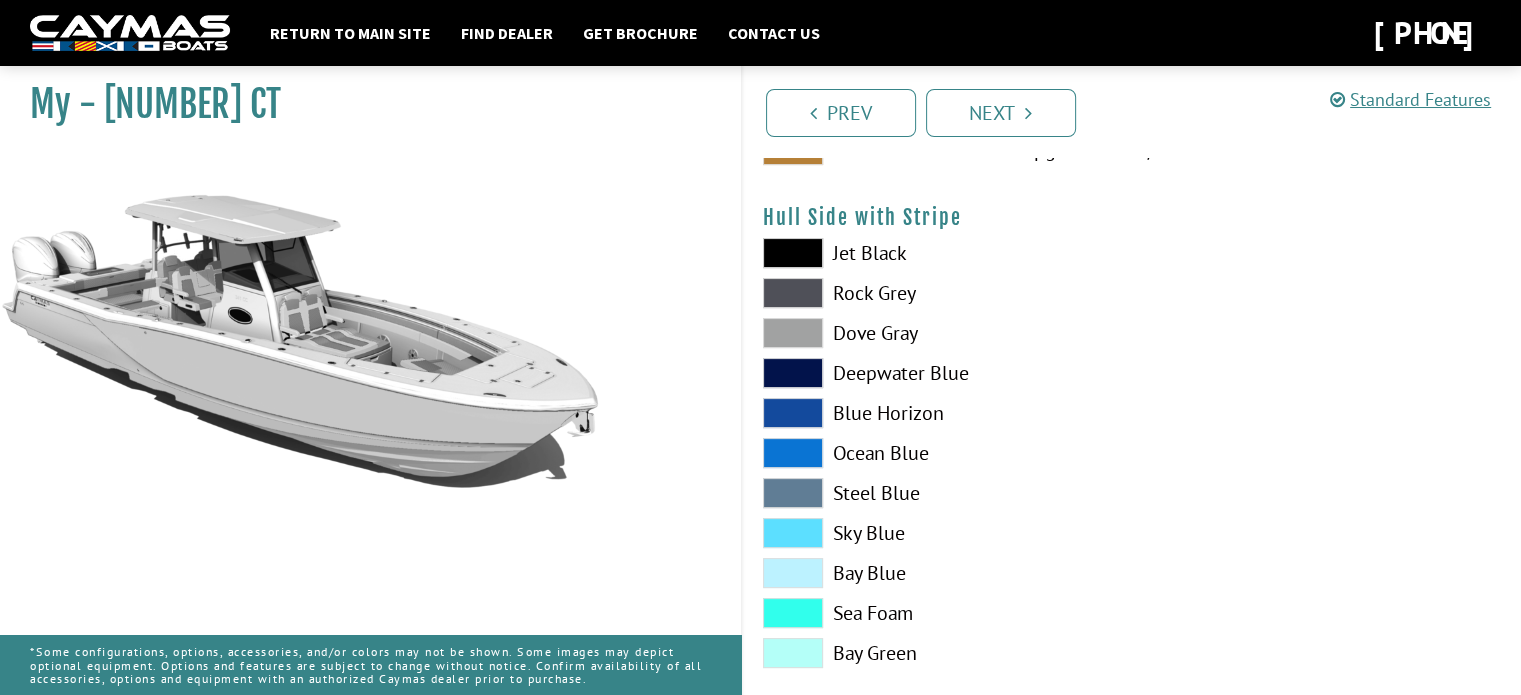 click at bounding box center (793, 373) 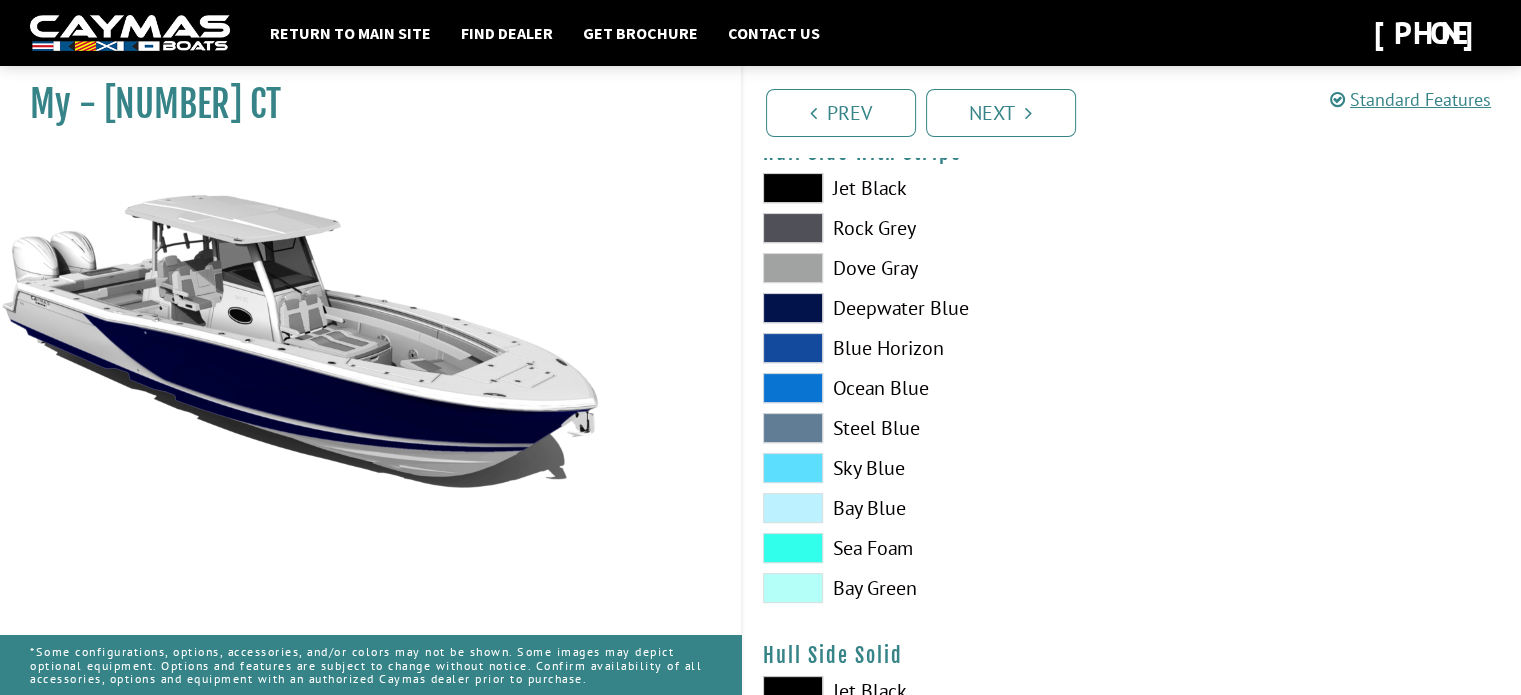 scroll, scrollTop: 500, scrollLeft: 0, axis: vertical 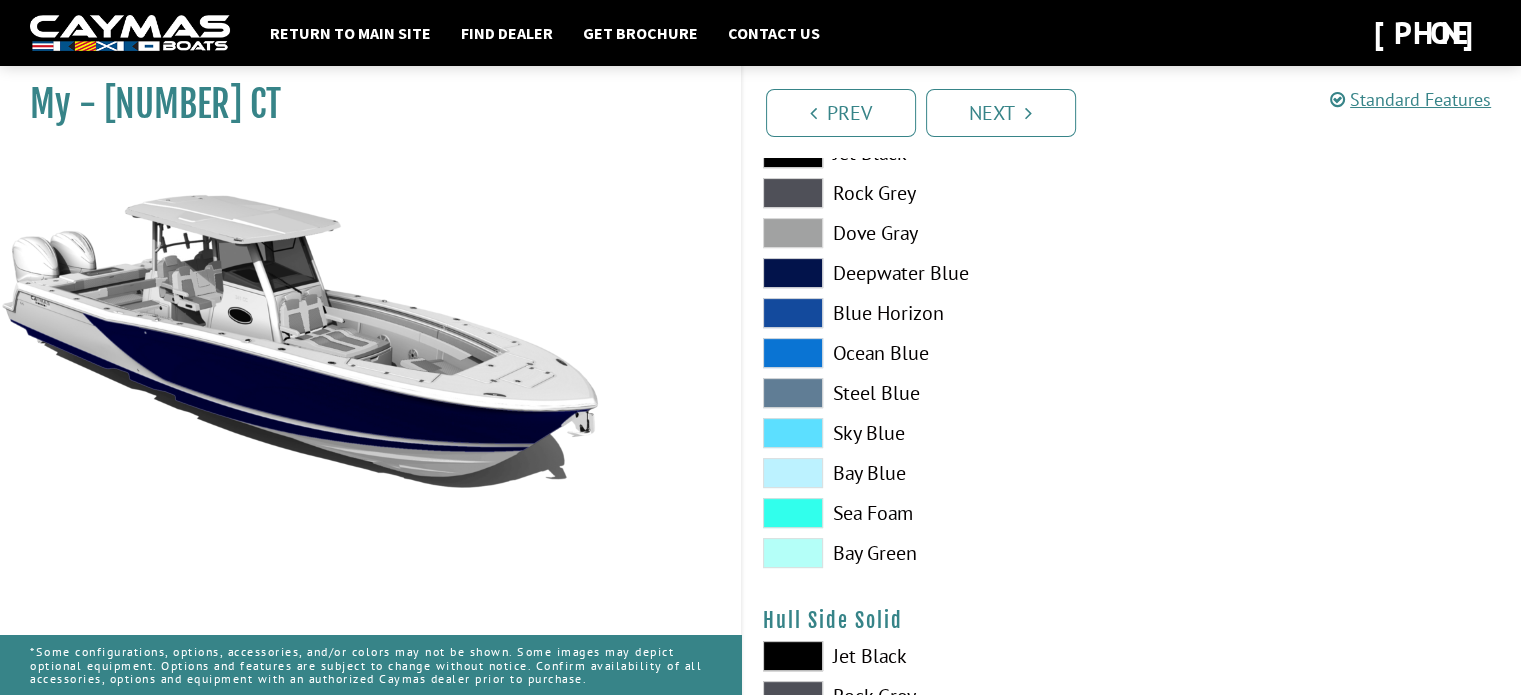click at bounding box center [793, 393] 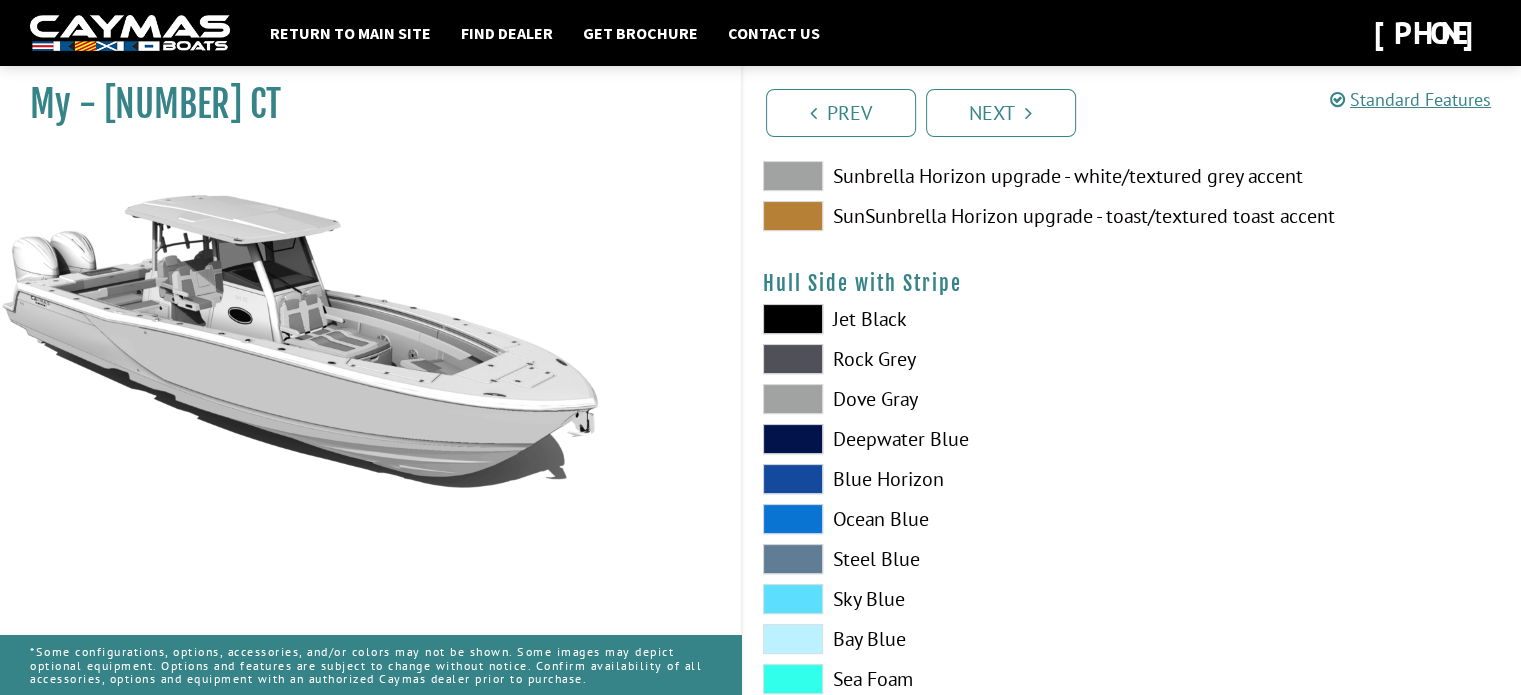 scroll, scrollTop: 300, scrollLeft: 0, axis: vertical 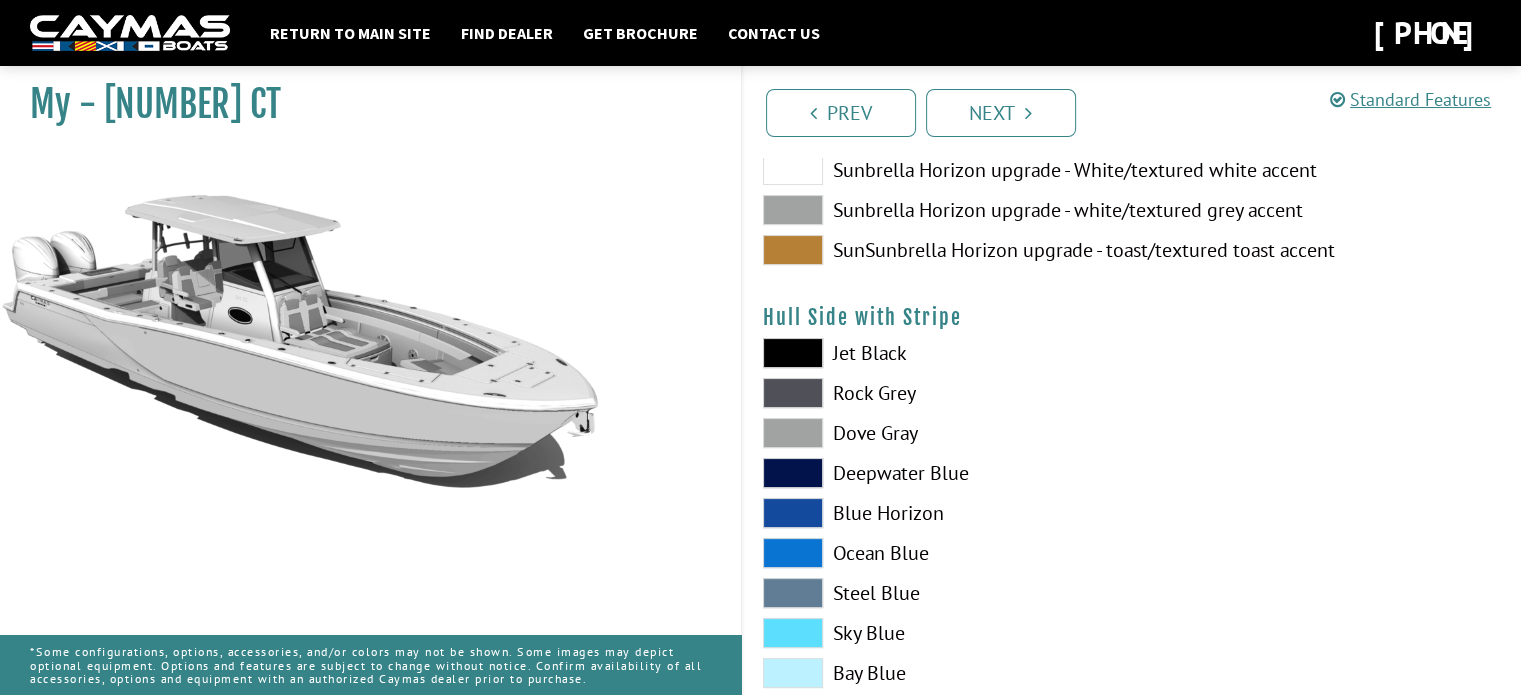 click at bounding box center [793, 433] 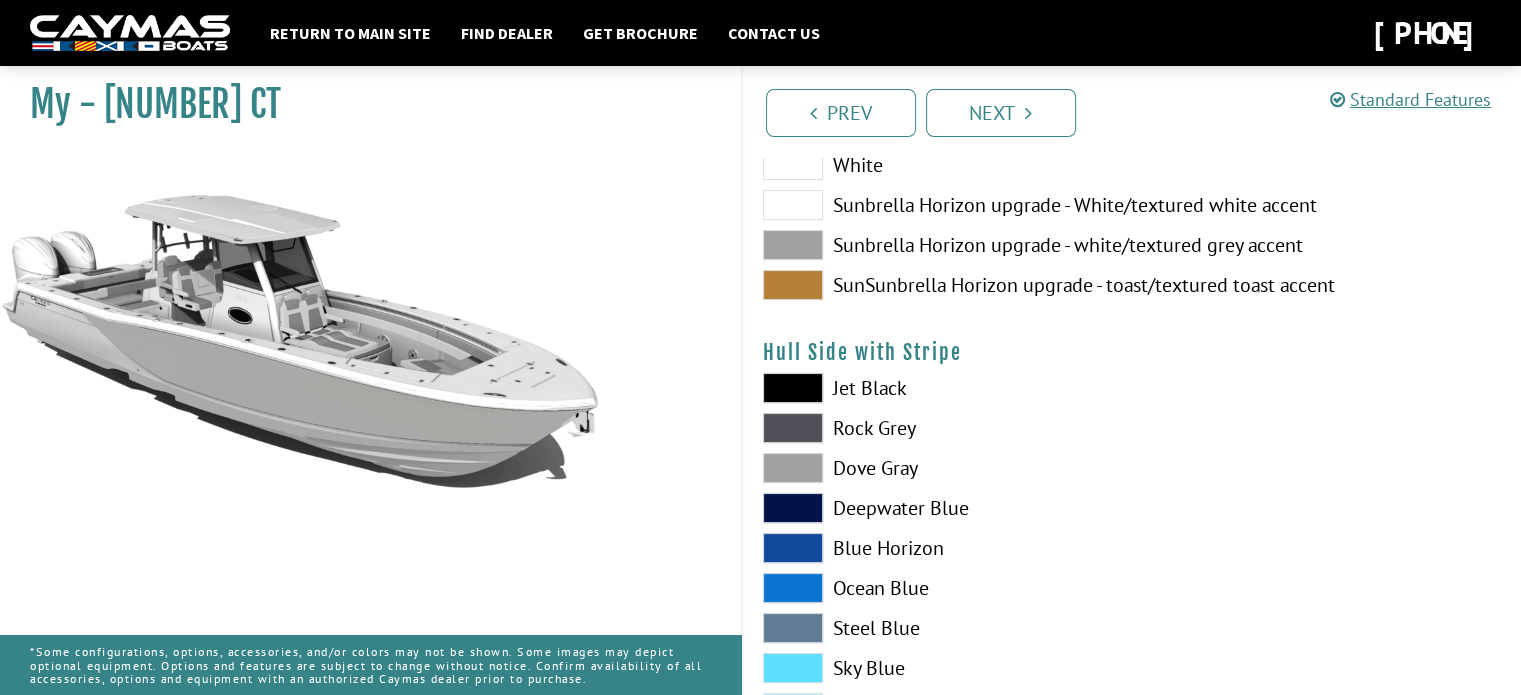 scroll, scrollTop: 300, scrollLeft: 0, axis: vertical 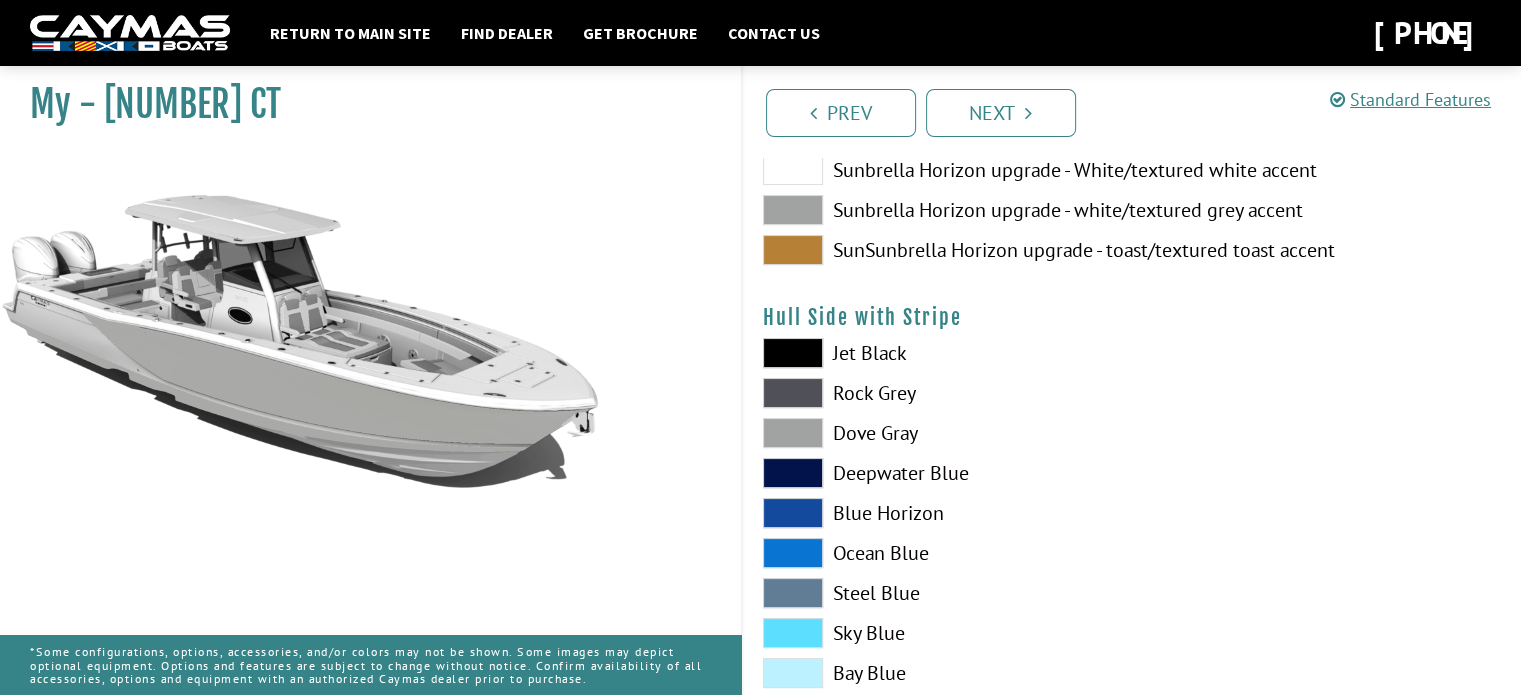 click at bounding box center [793, 353] 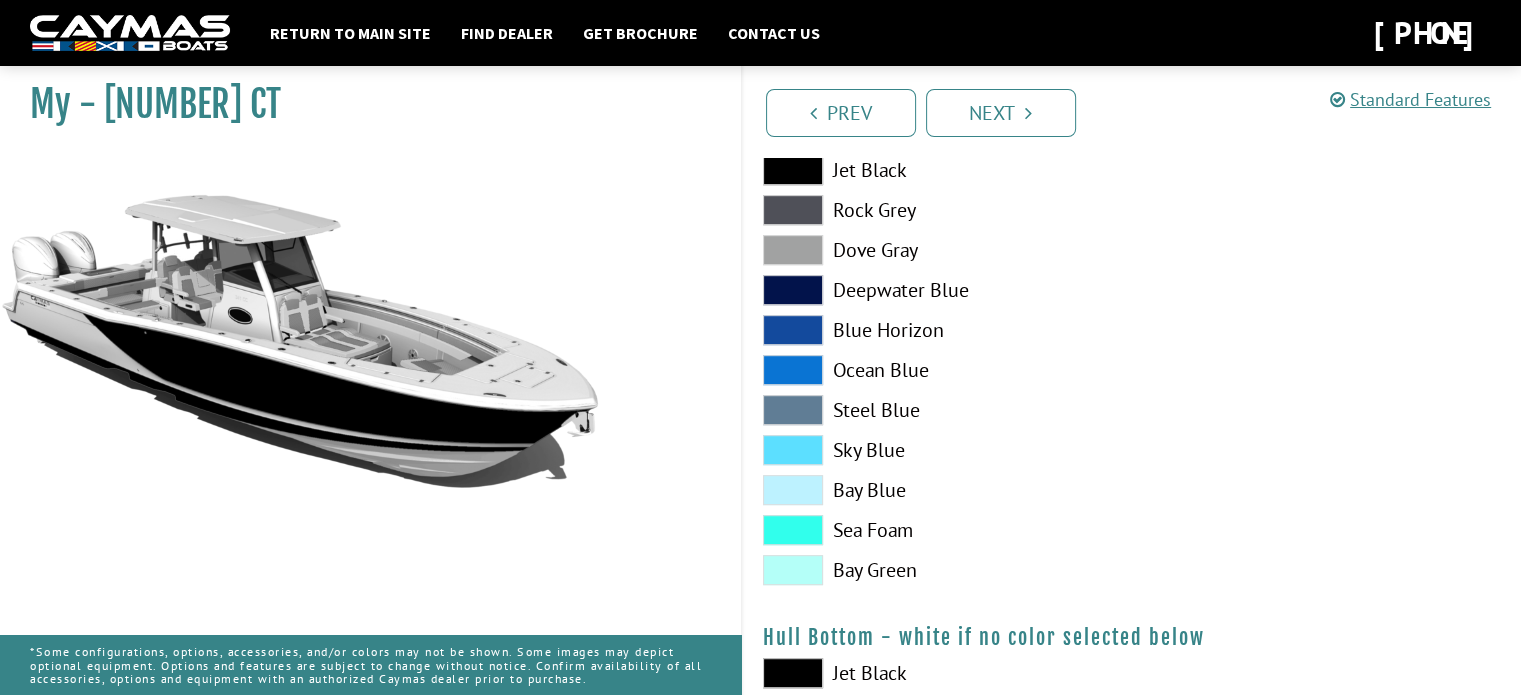 scroll, scrollTop: 900, scrollLeft: 0, axis: vertical 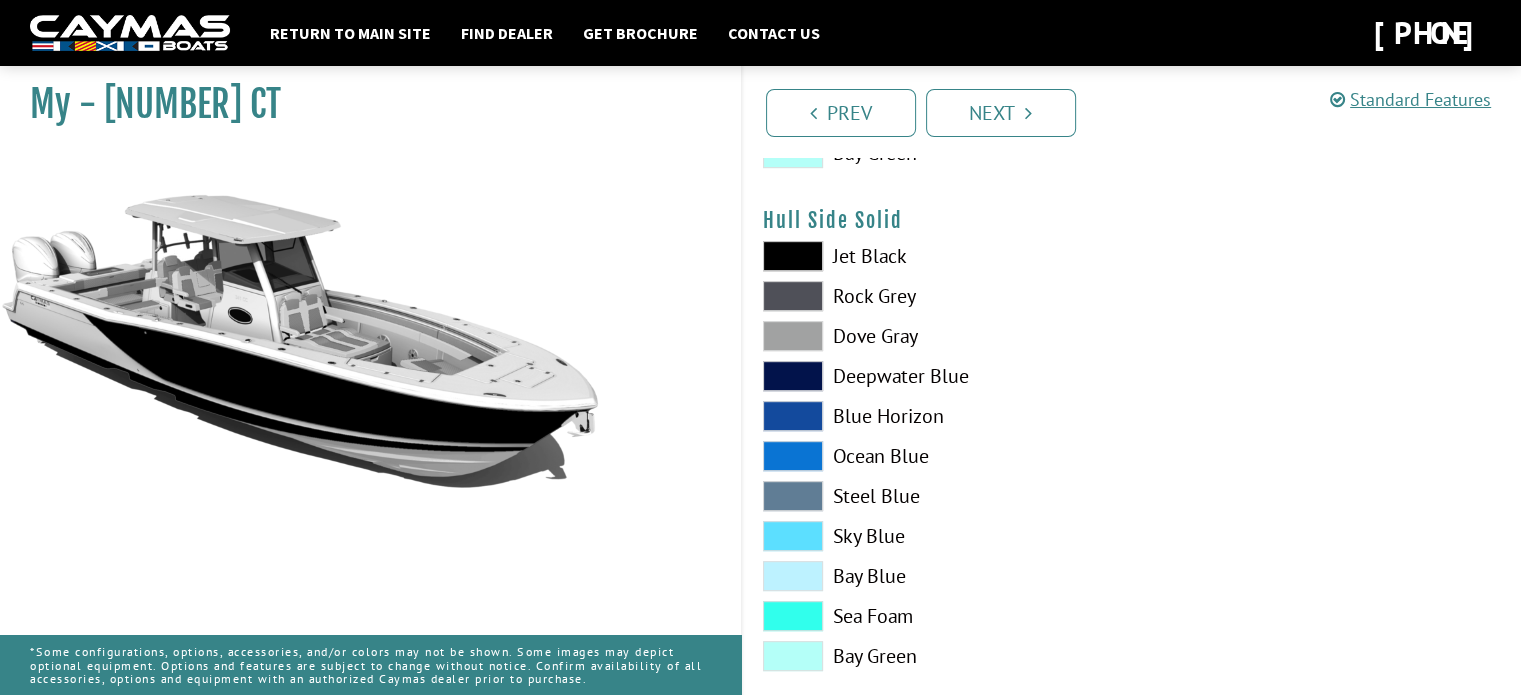 click at bounding box center [793, 576] 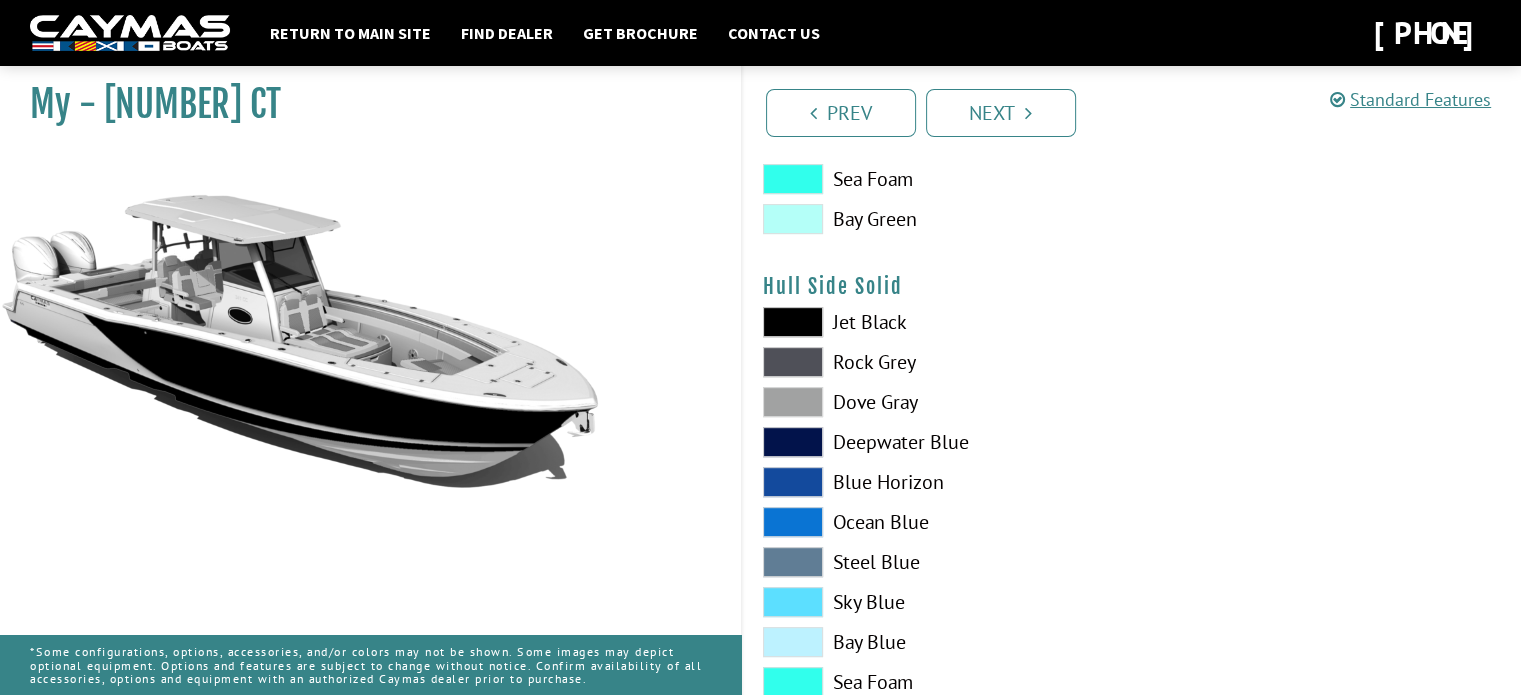 scroll, scrollTop: 800, scrollLeft: 0, axis: vertical 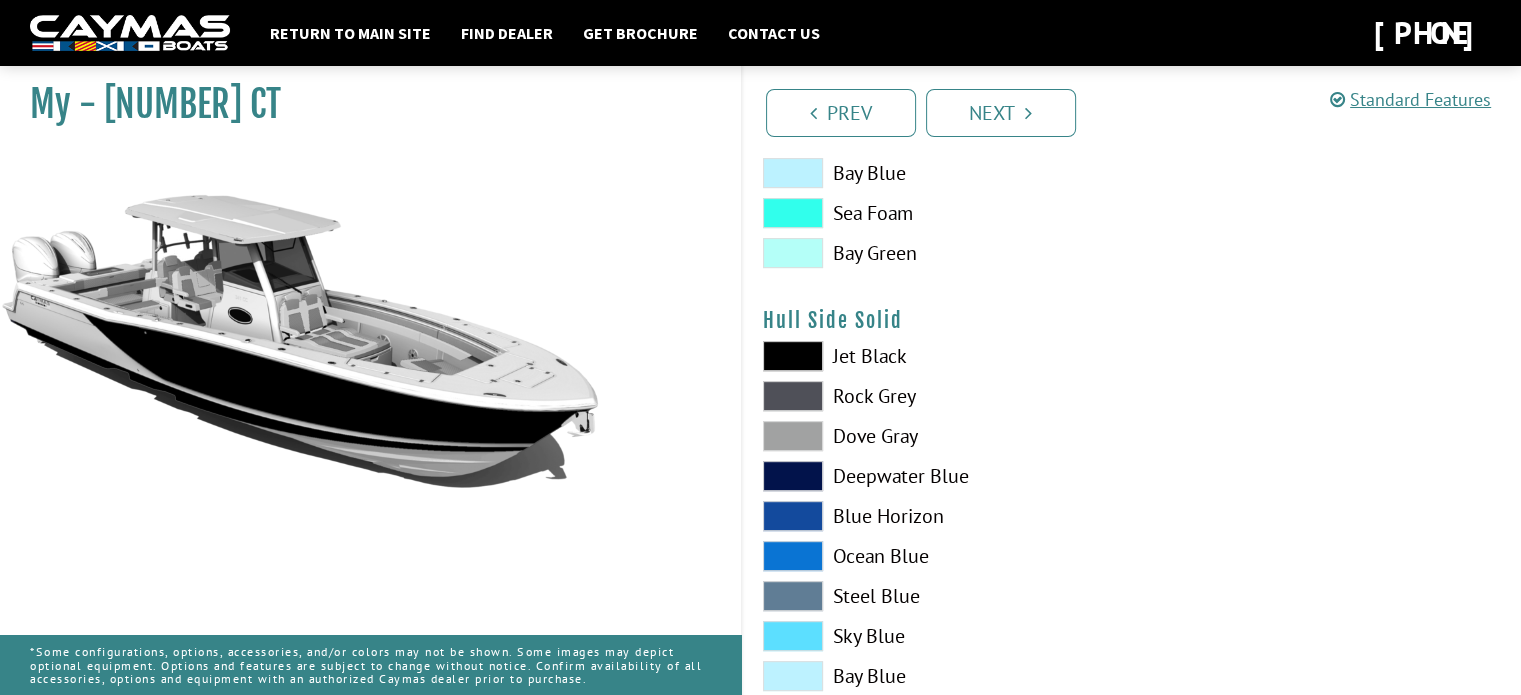 click at bounding box center (793, 396) 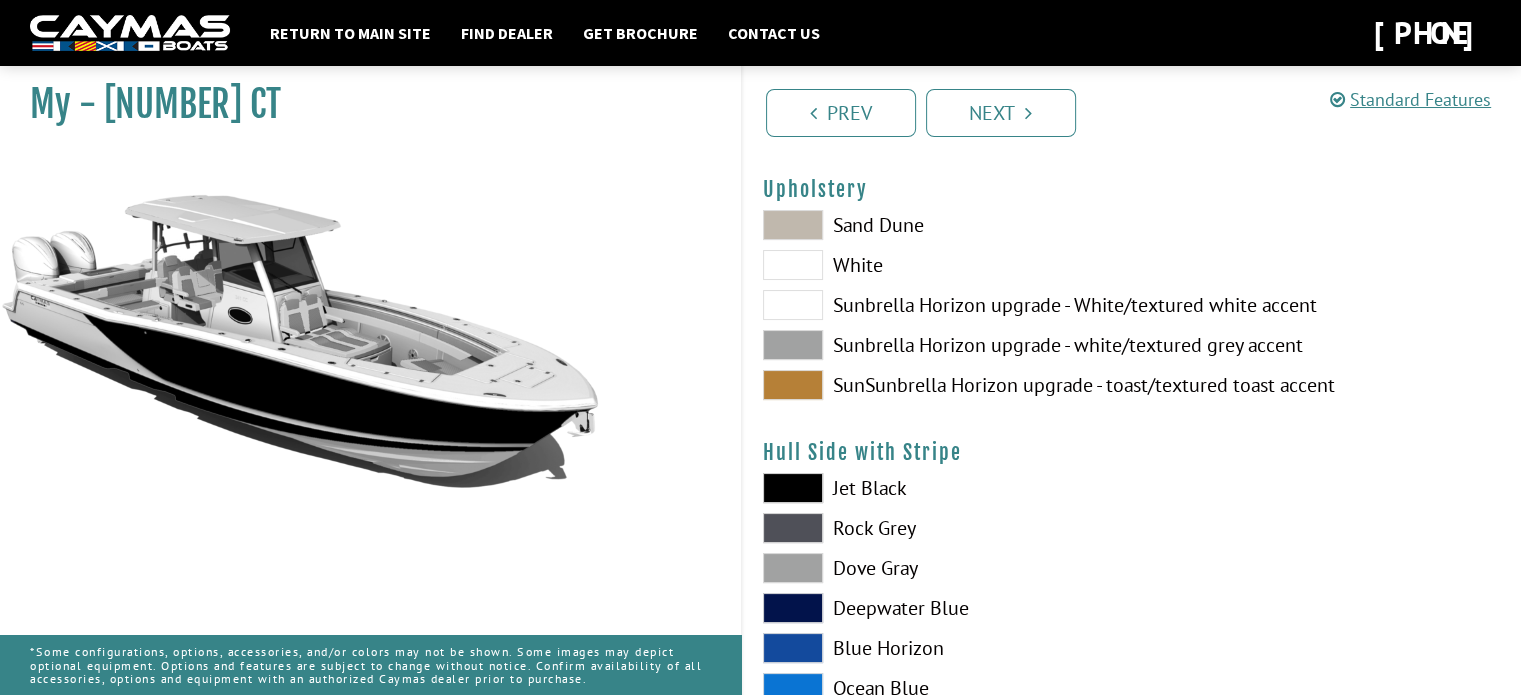 scroll, scrollTop: 200, scrollLeft: 0, axis: vertical 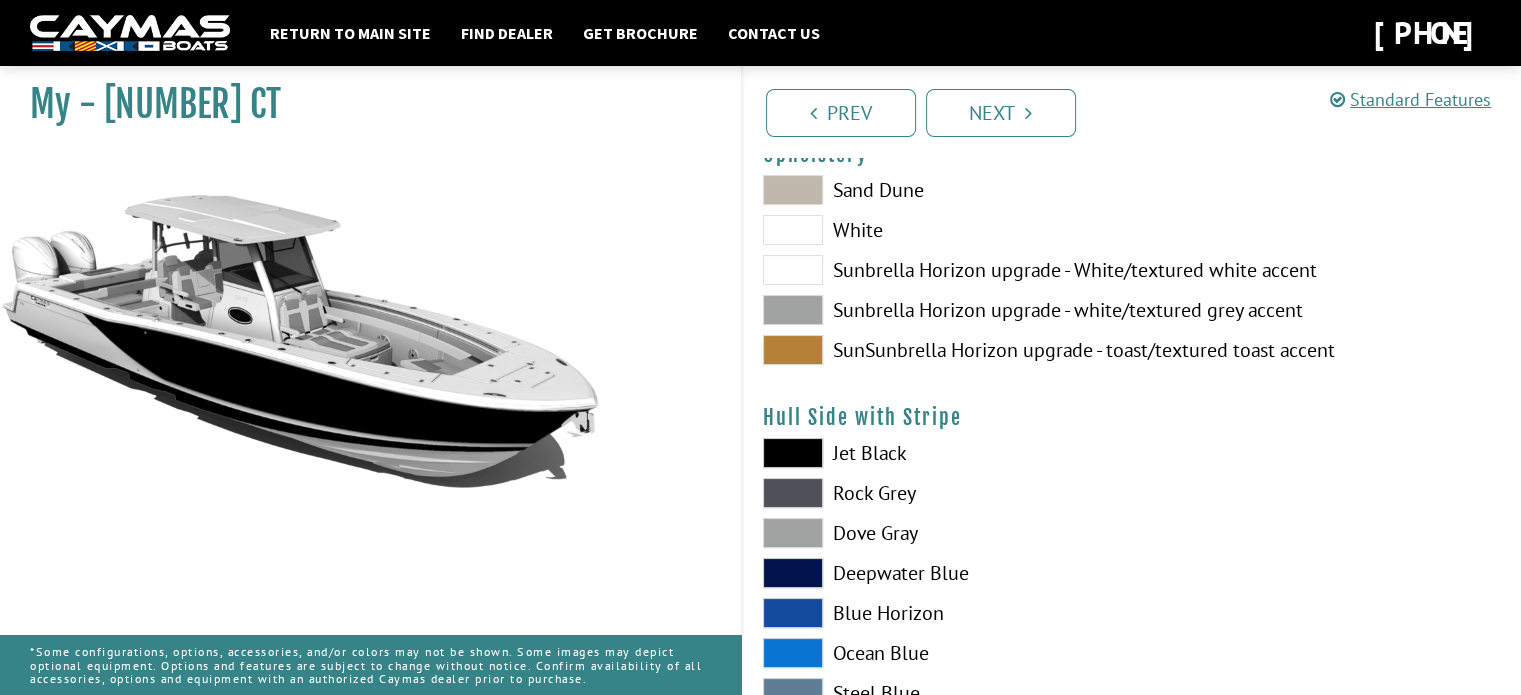 click on "Hull Side with Stripe
Please select color.
Jet Black
Rock Grey
Dove Gray
Deepwater Blue
Blue Horizon" at bounding box center [1132, 641] 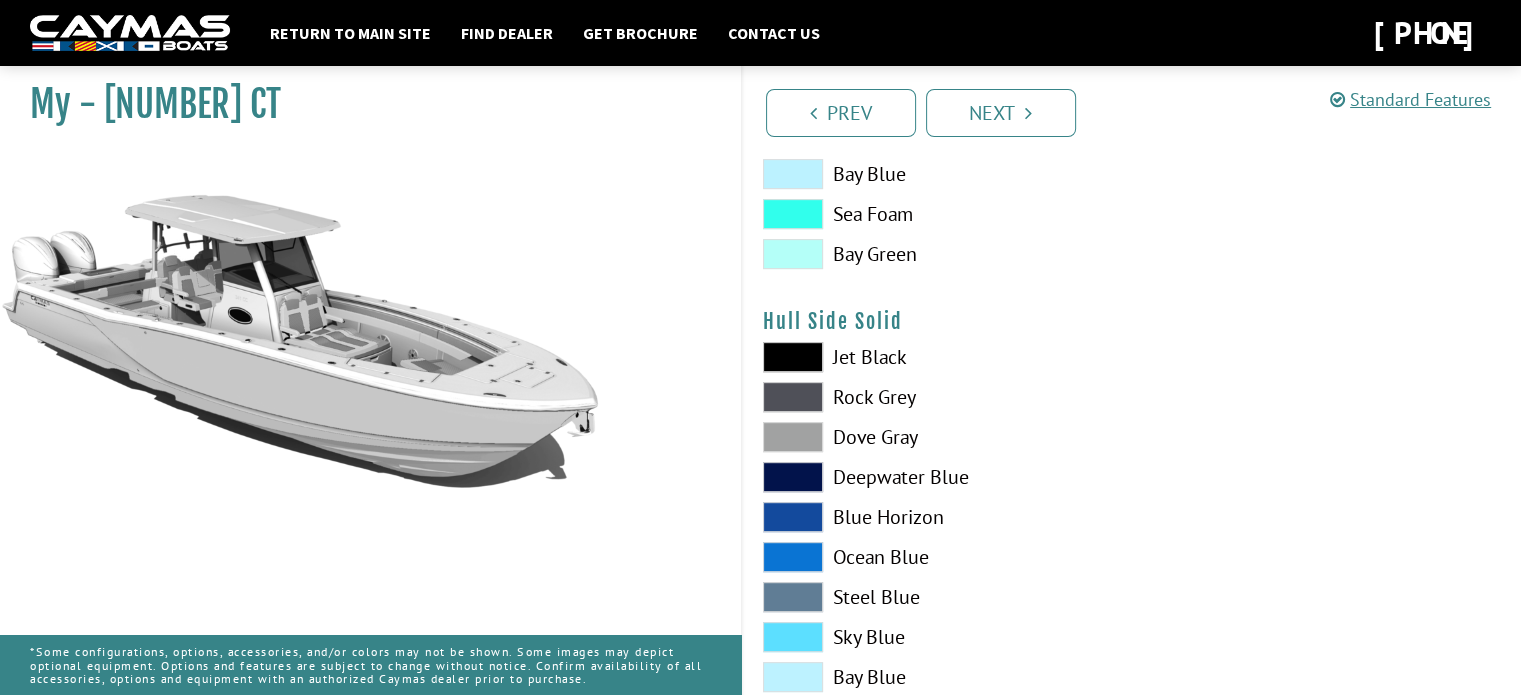 scroll, scrollTop: 800, scrollLeft: 0, axis: vertical 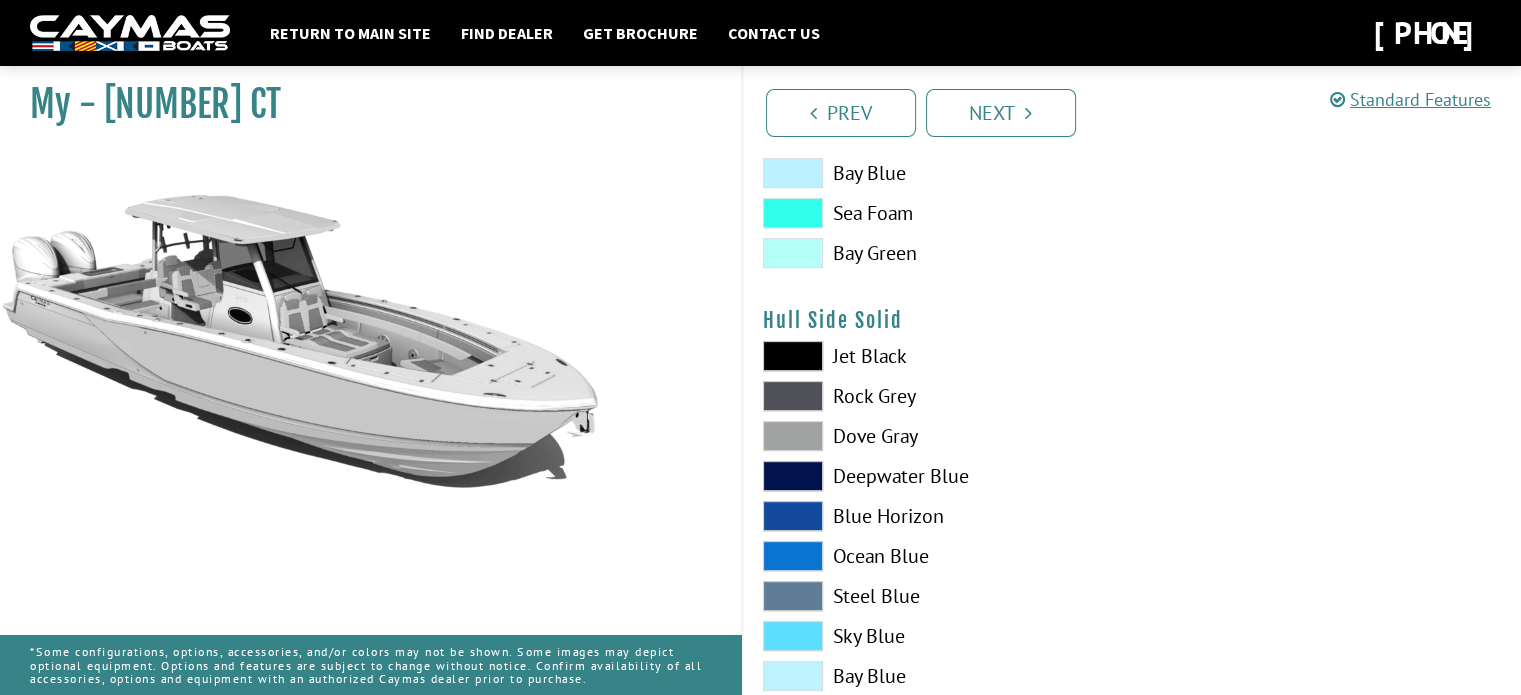 click at bounding box center [793, 436] 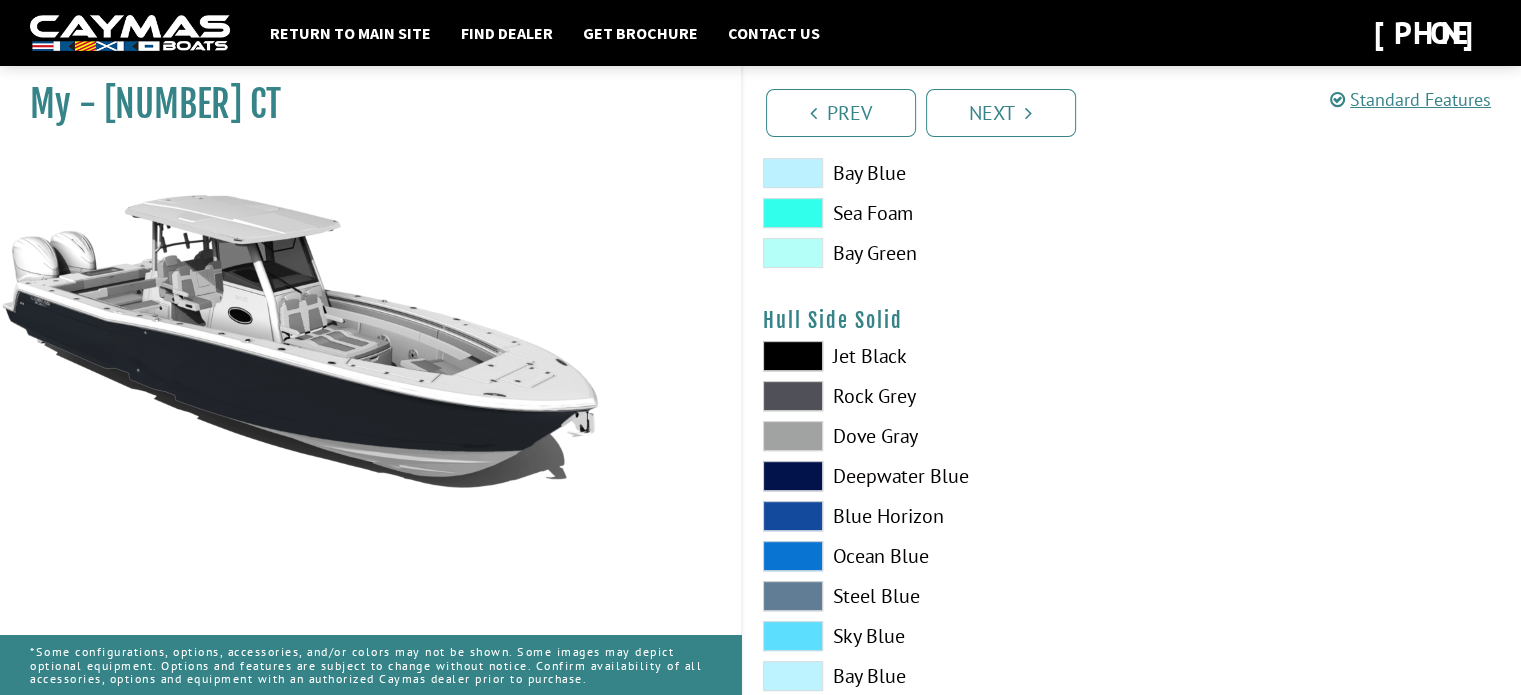 click at bounding box center [793, 476] 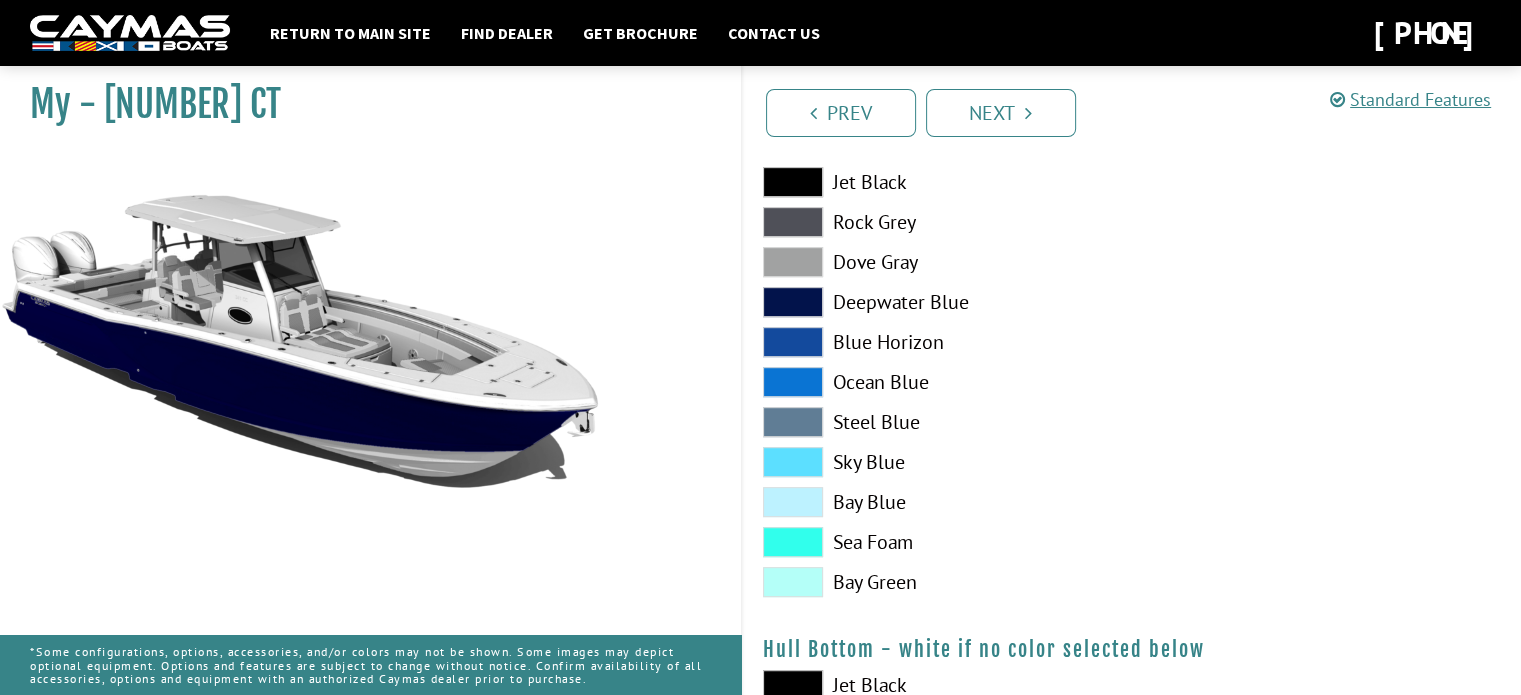 scroll, scrollTop: 1000, scrollLeft: 0, axis: vertical 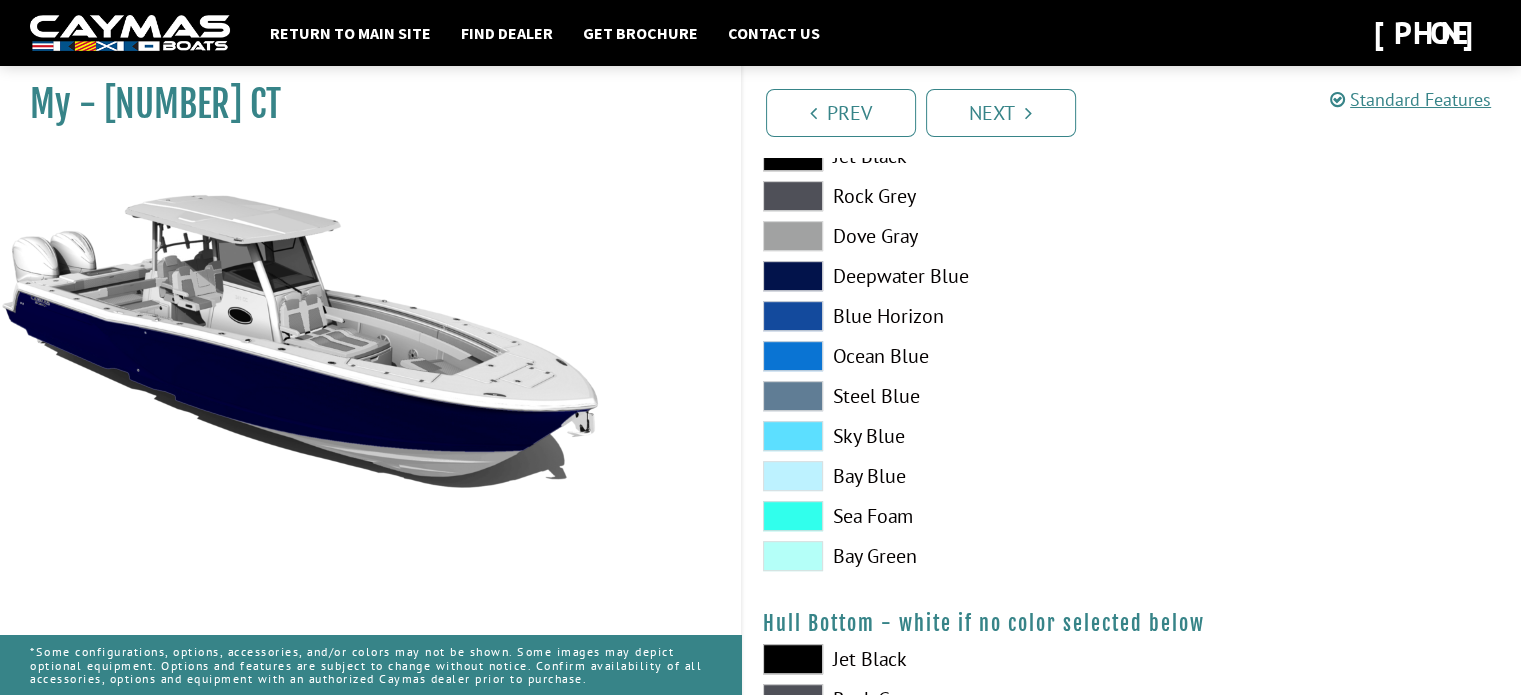 click at bounding box center [793, 396] 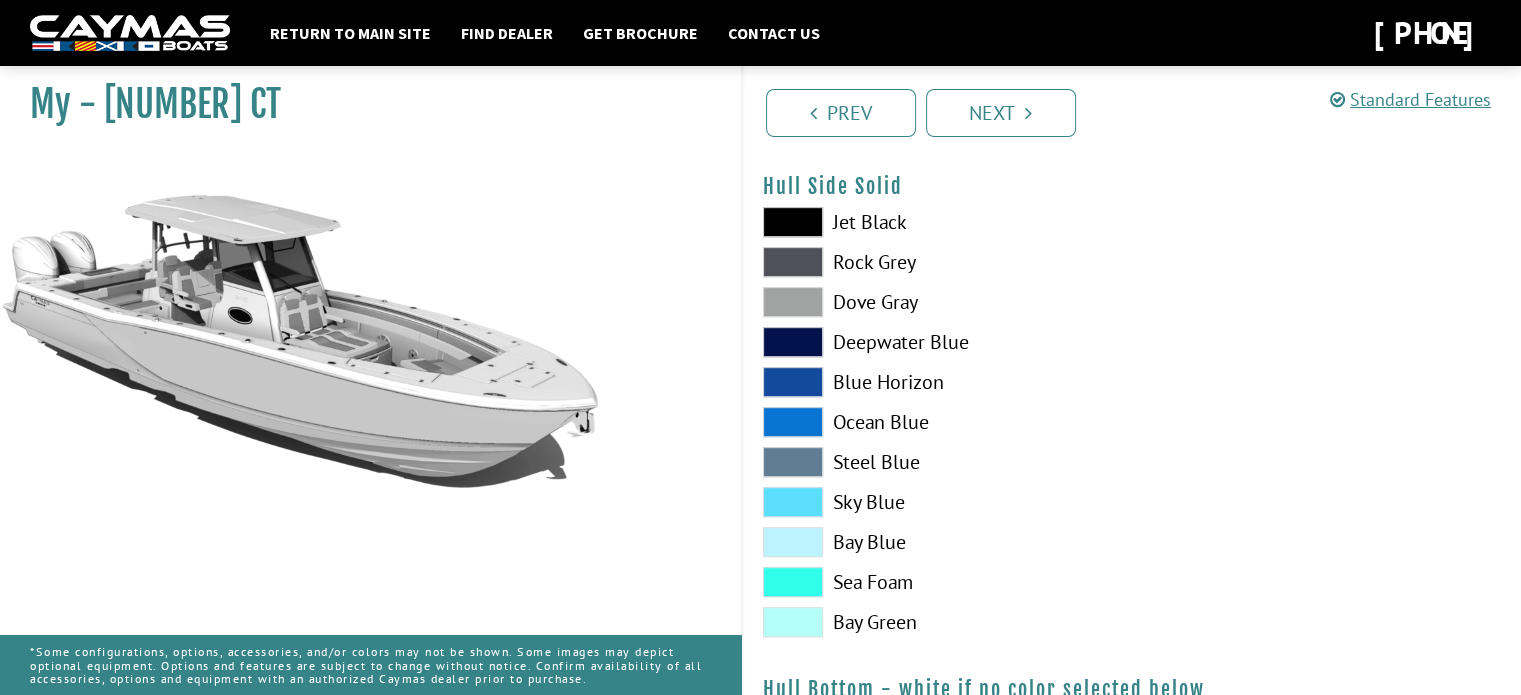 scroll, scrollTop: 900, scrollLeft: 0, axis: vertical 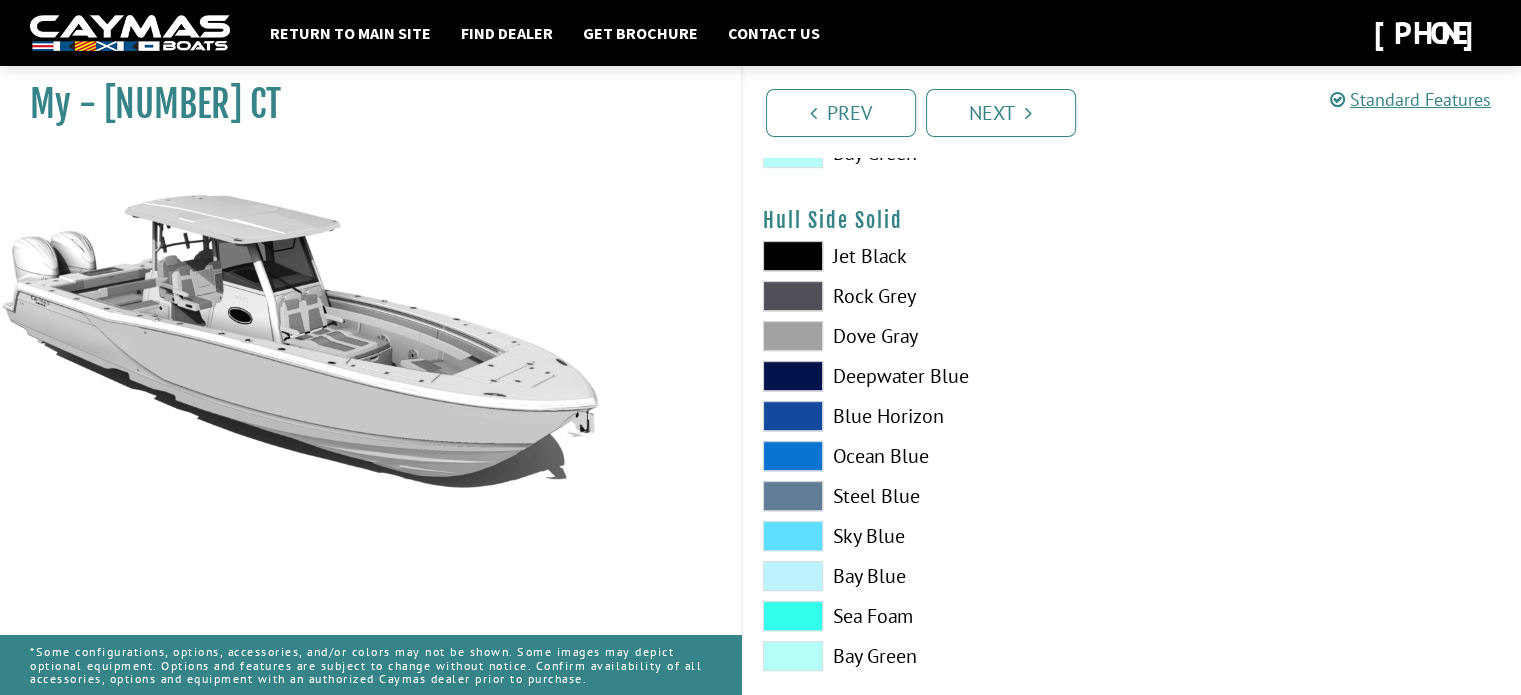 click at bounding box center (793, 336) 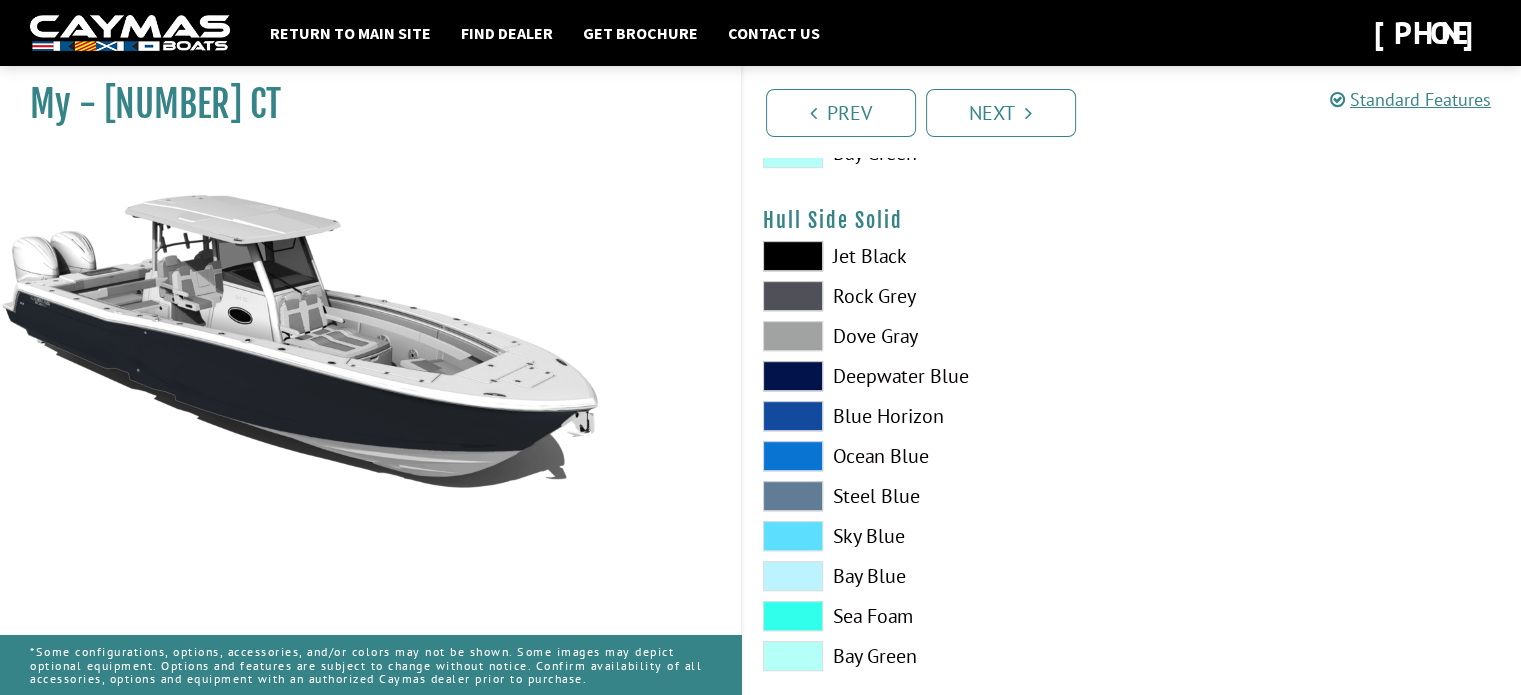 click at bounding box center (793, 296) 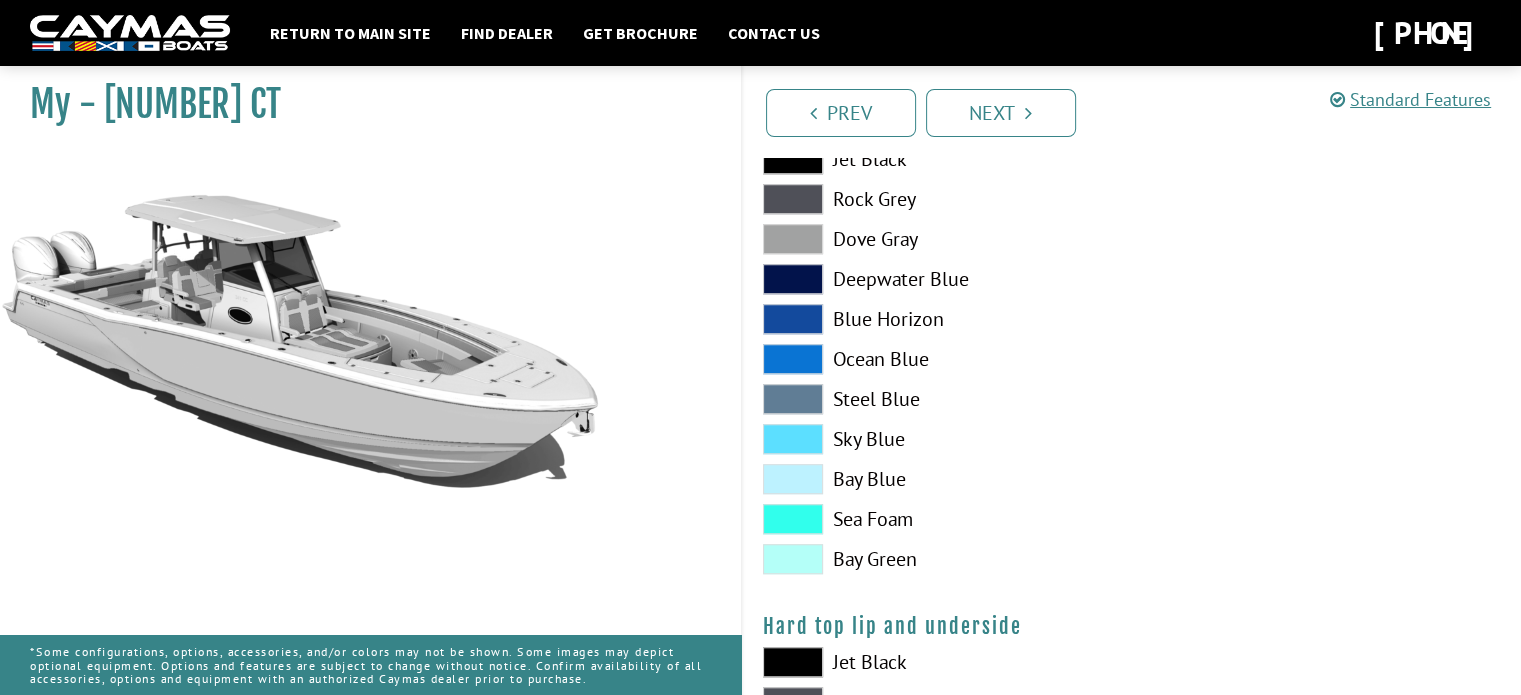 scroll, scrollTop: 1400, scrollLeft: 0, axis: vertical 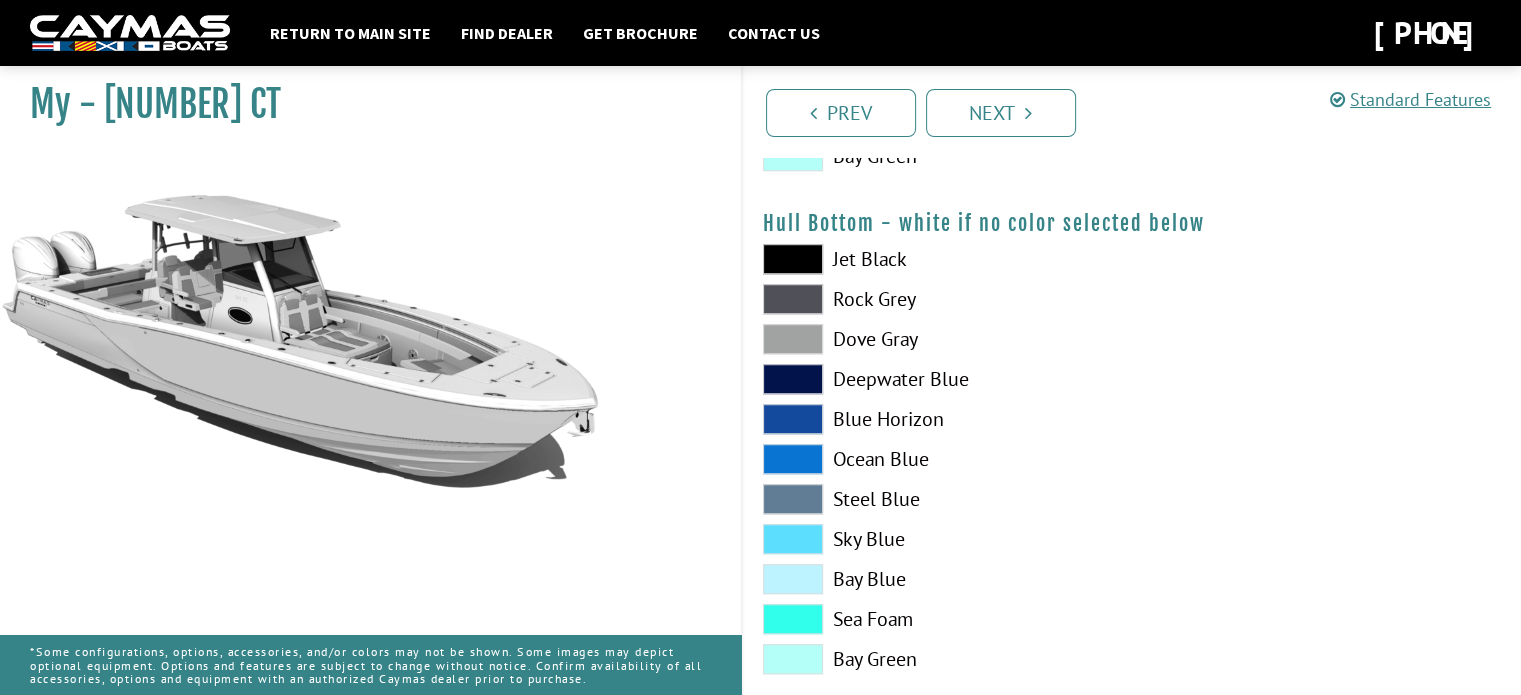 click at bounding box center [793, 259] 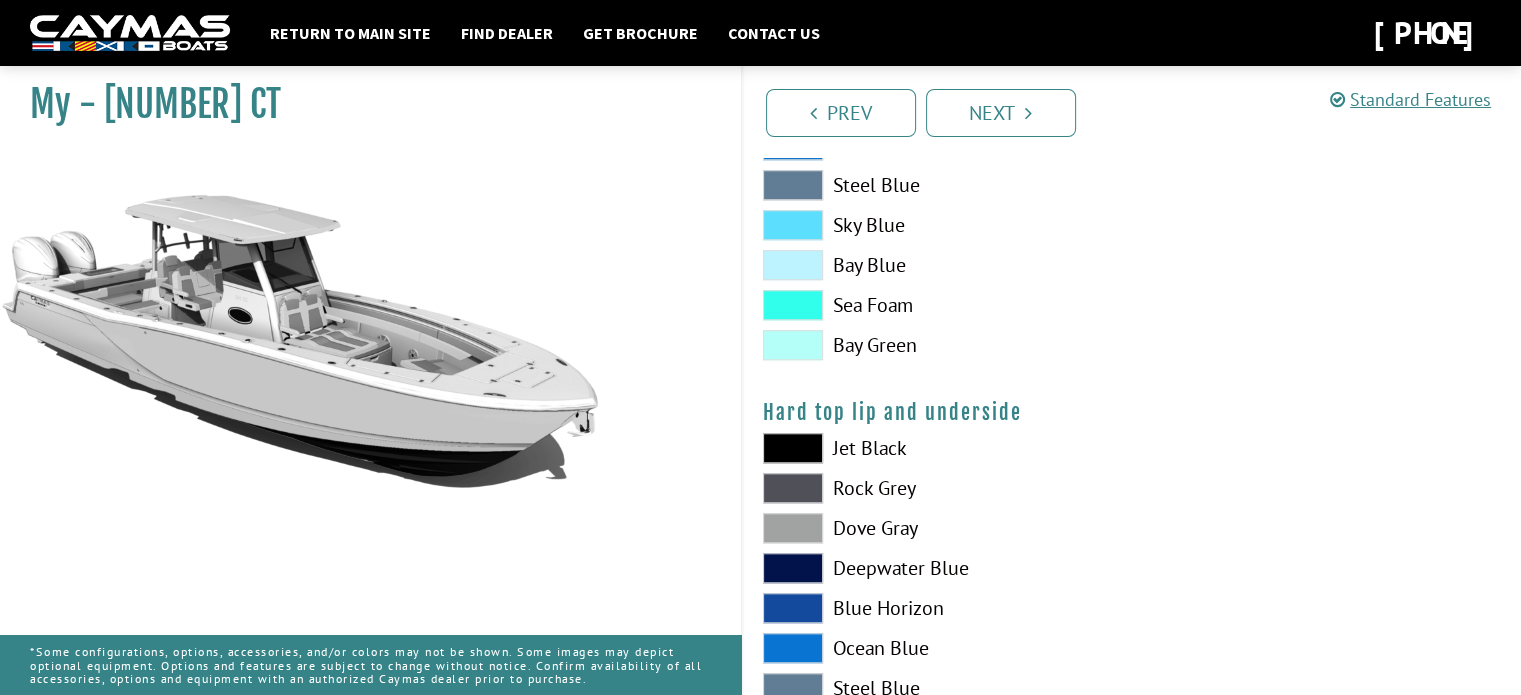 scroll, scrollTop: 1800, scrollLeft: 0, axis: vertical 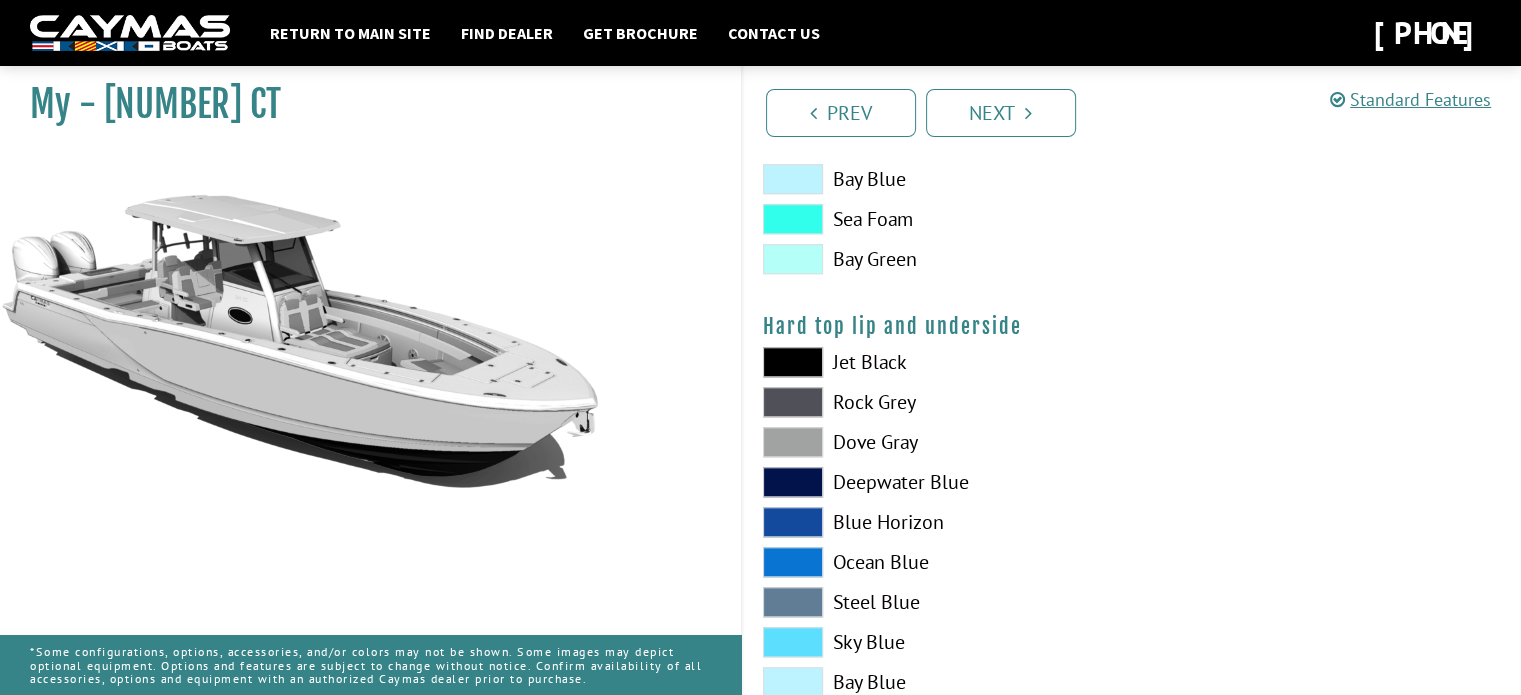 click at bounding box center [793, 362] 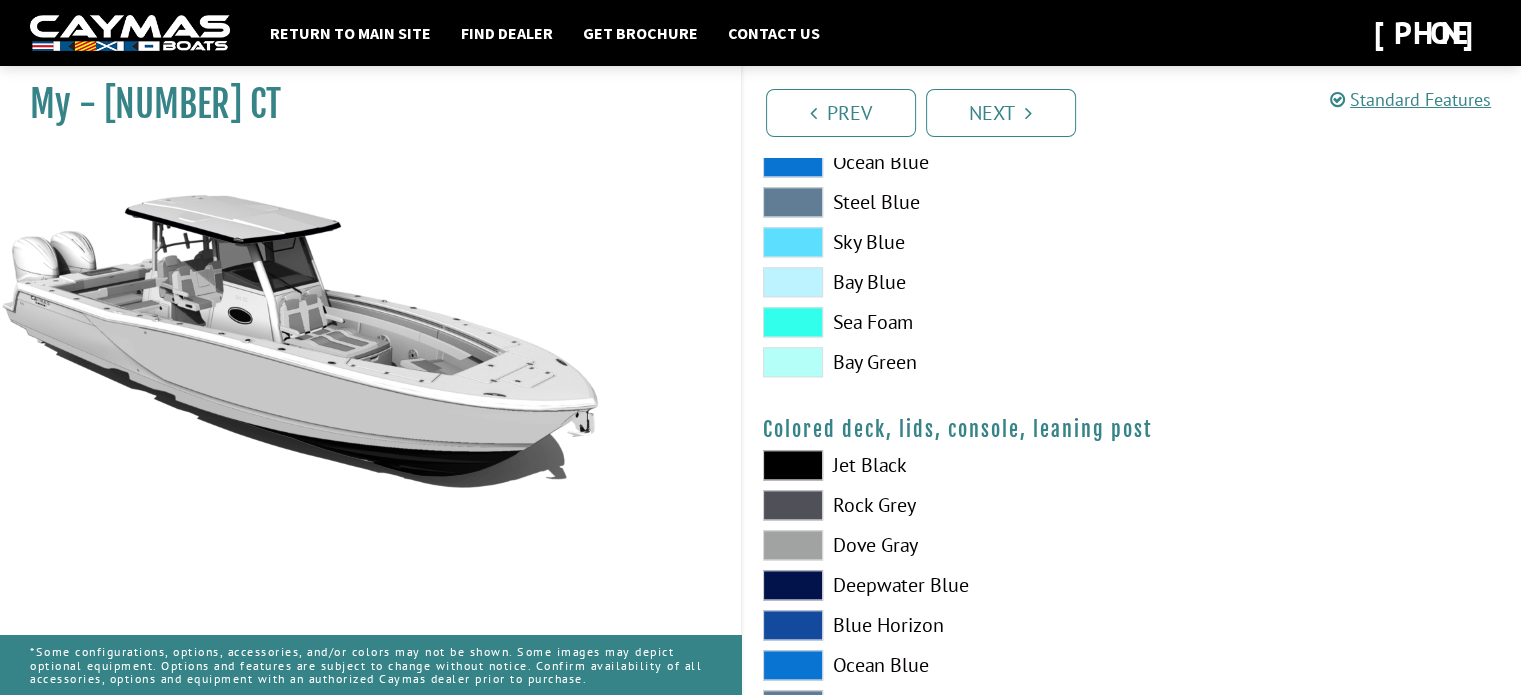 scroll, scrollTop: 2300, scrollLeft: 0, axis: vertical 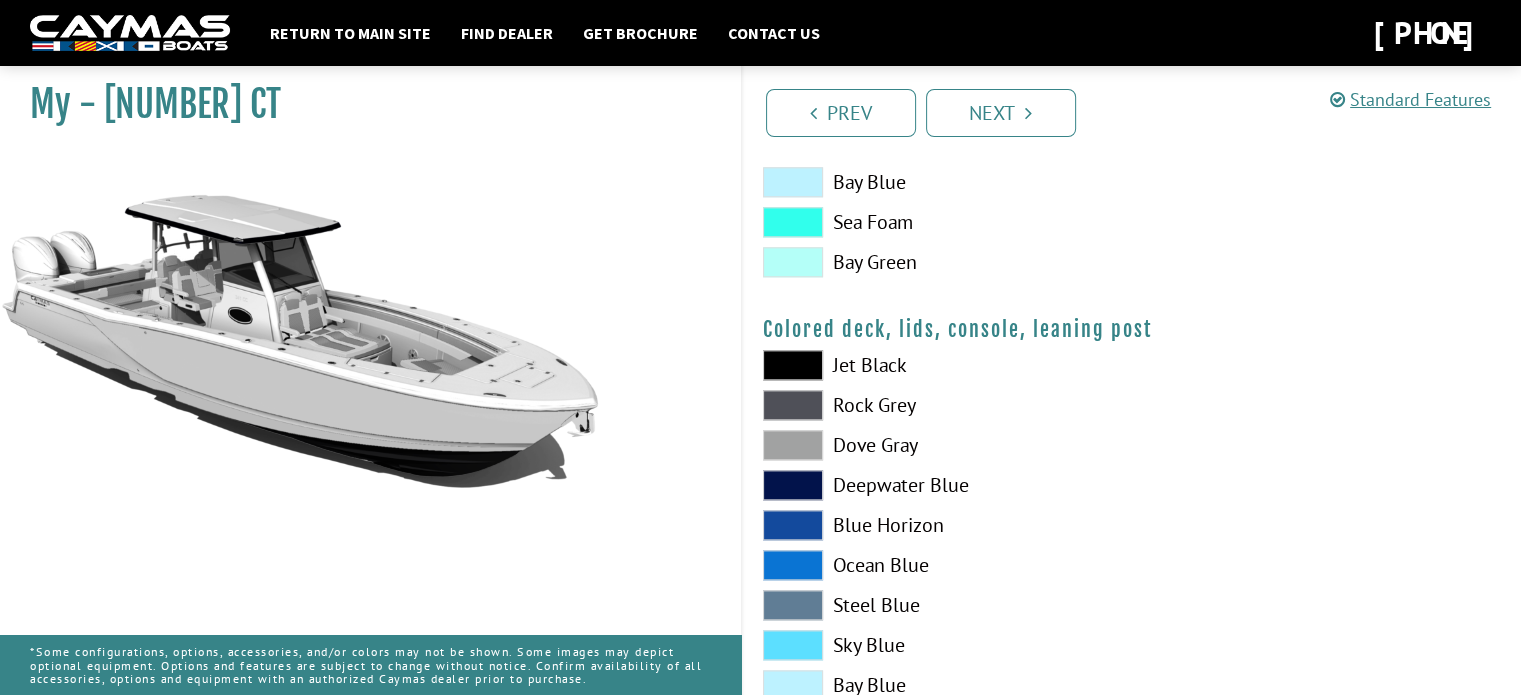 click at bounding box center [793, 365] 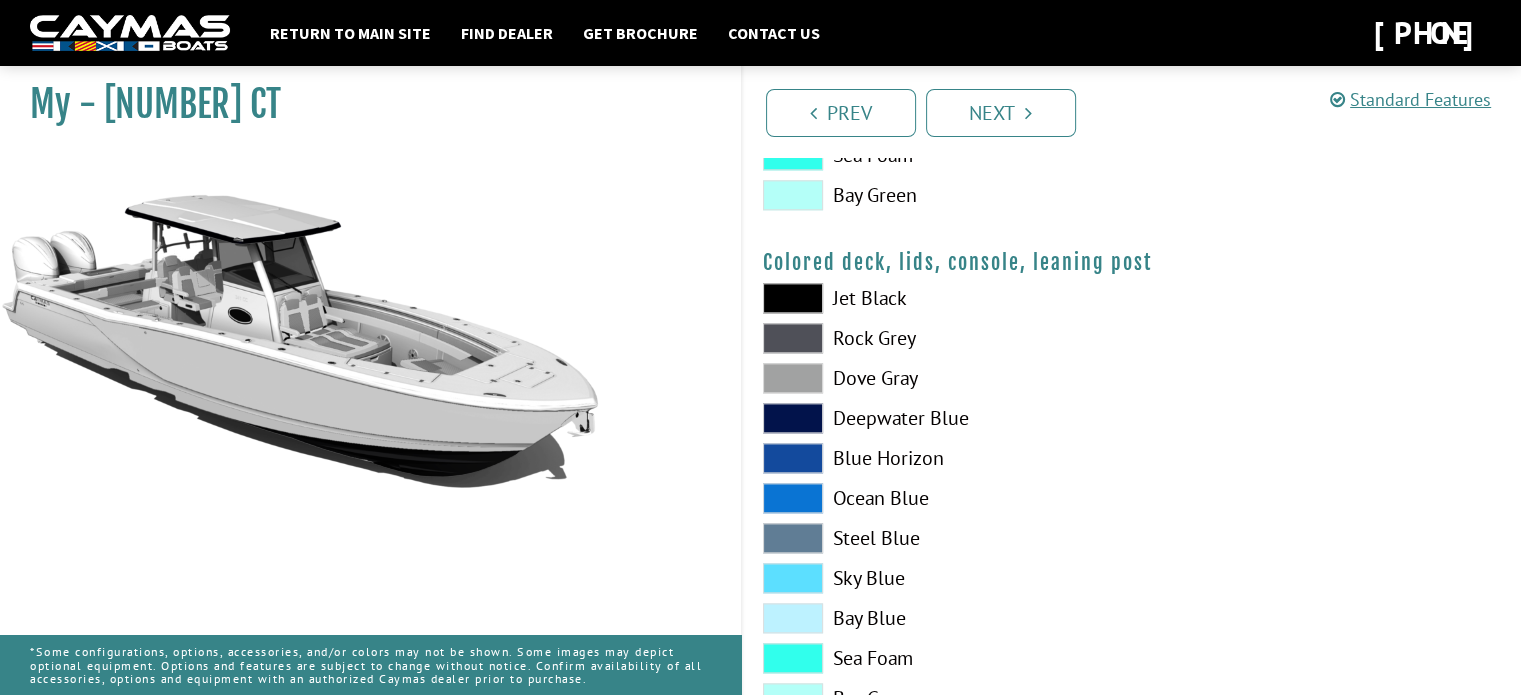 scroll, scrollTop: 2441, scrollLeft: 0, axis: vertical 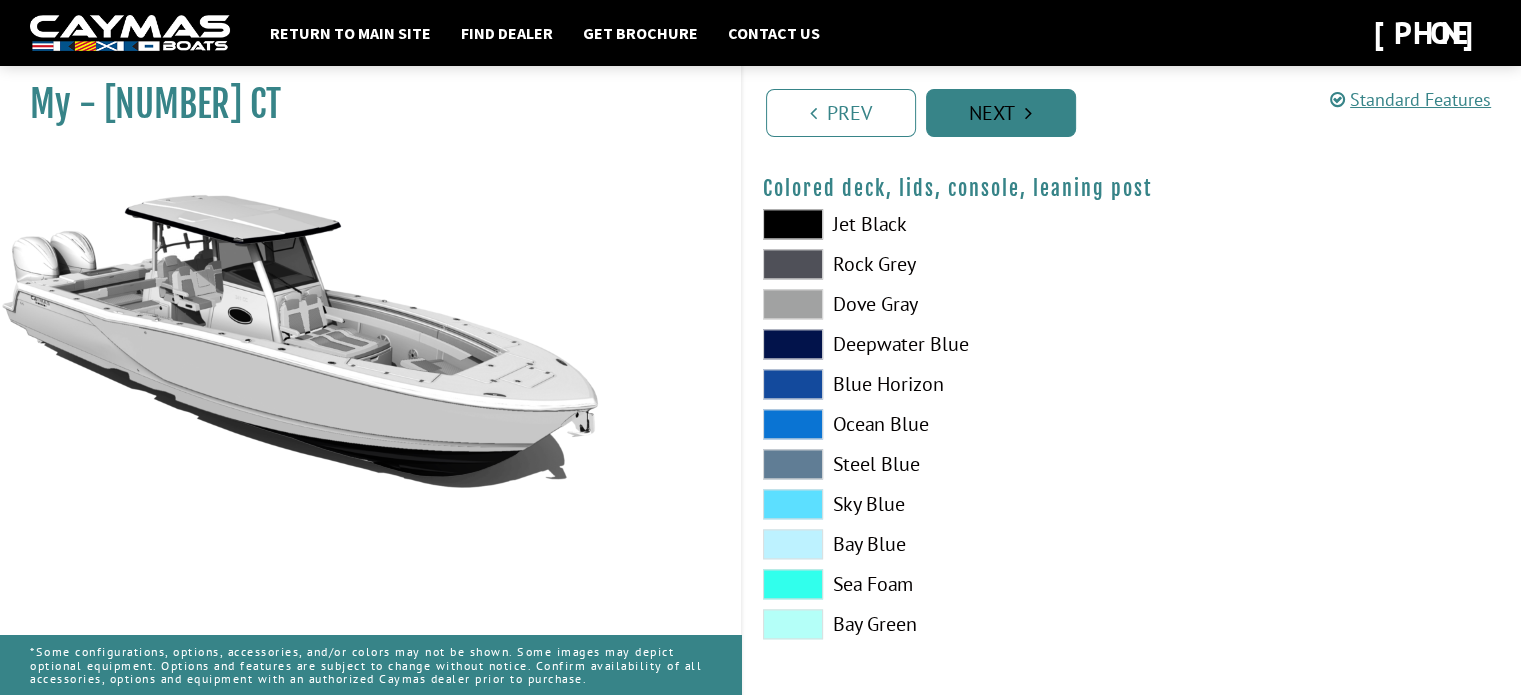 click on "Next" at bounding box center [1001, 113] 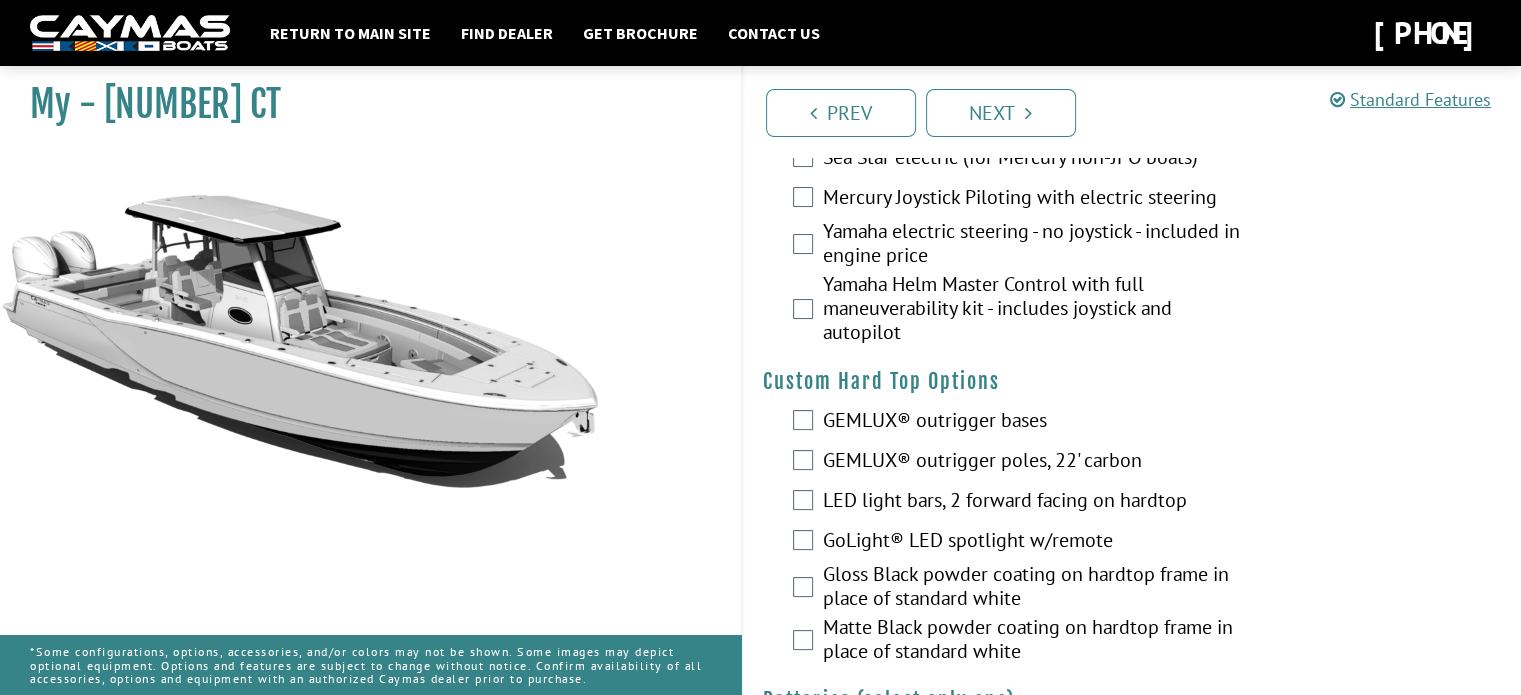 scroll, scrollTop: 0, scrollLeft: 0, axis: both 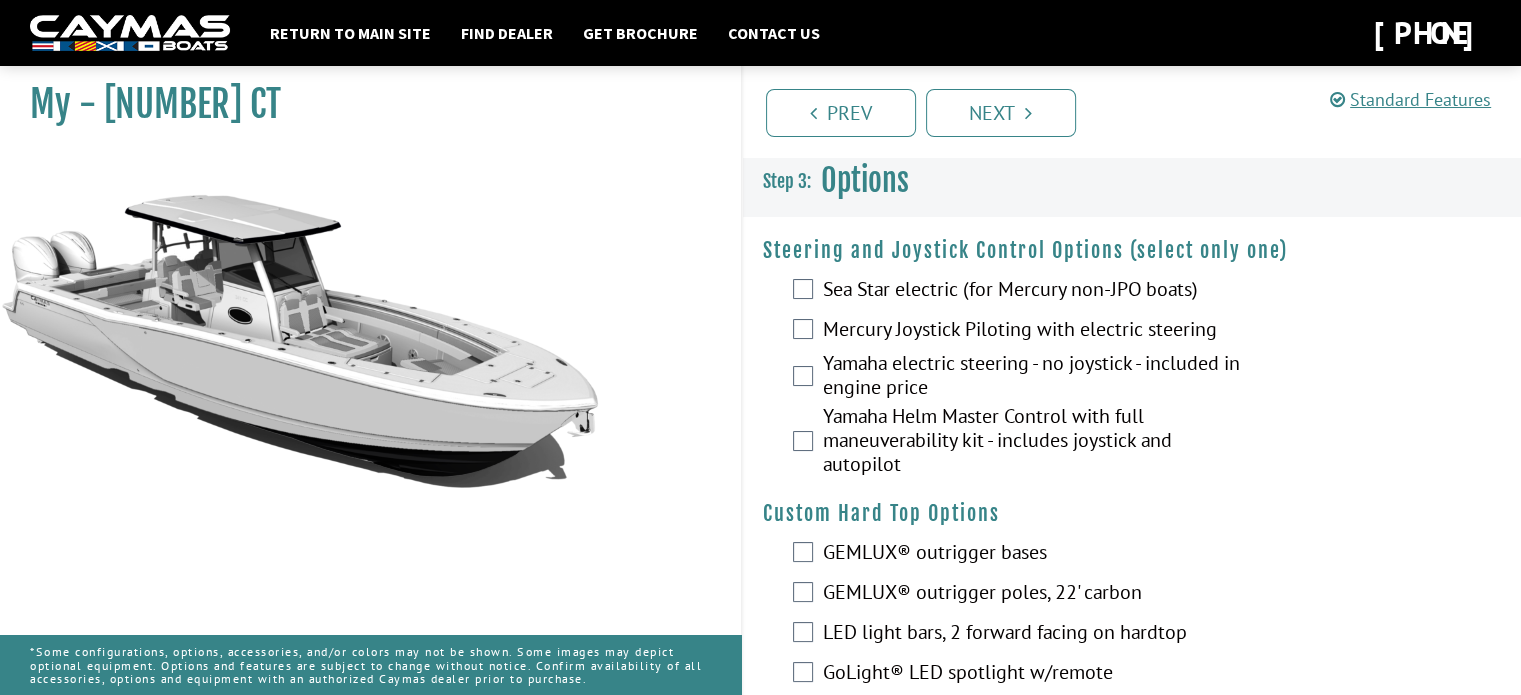 click on "Yamaha Helm Master Control with full maneuverability kit - includes joystick and autopilot" at bounding box center (1032, 442) 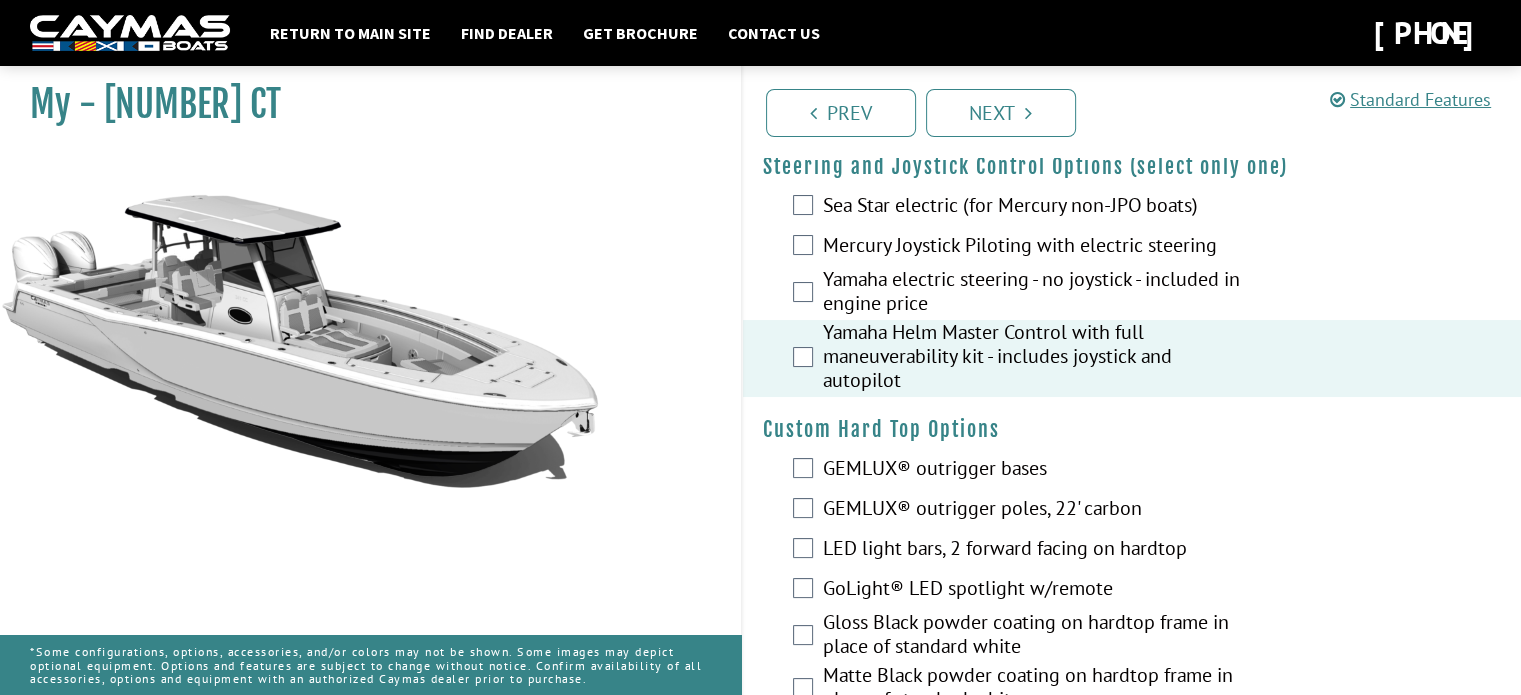 scroll, scrollTop: 200, scrollLeft: 0, axis: vertical 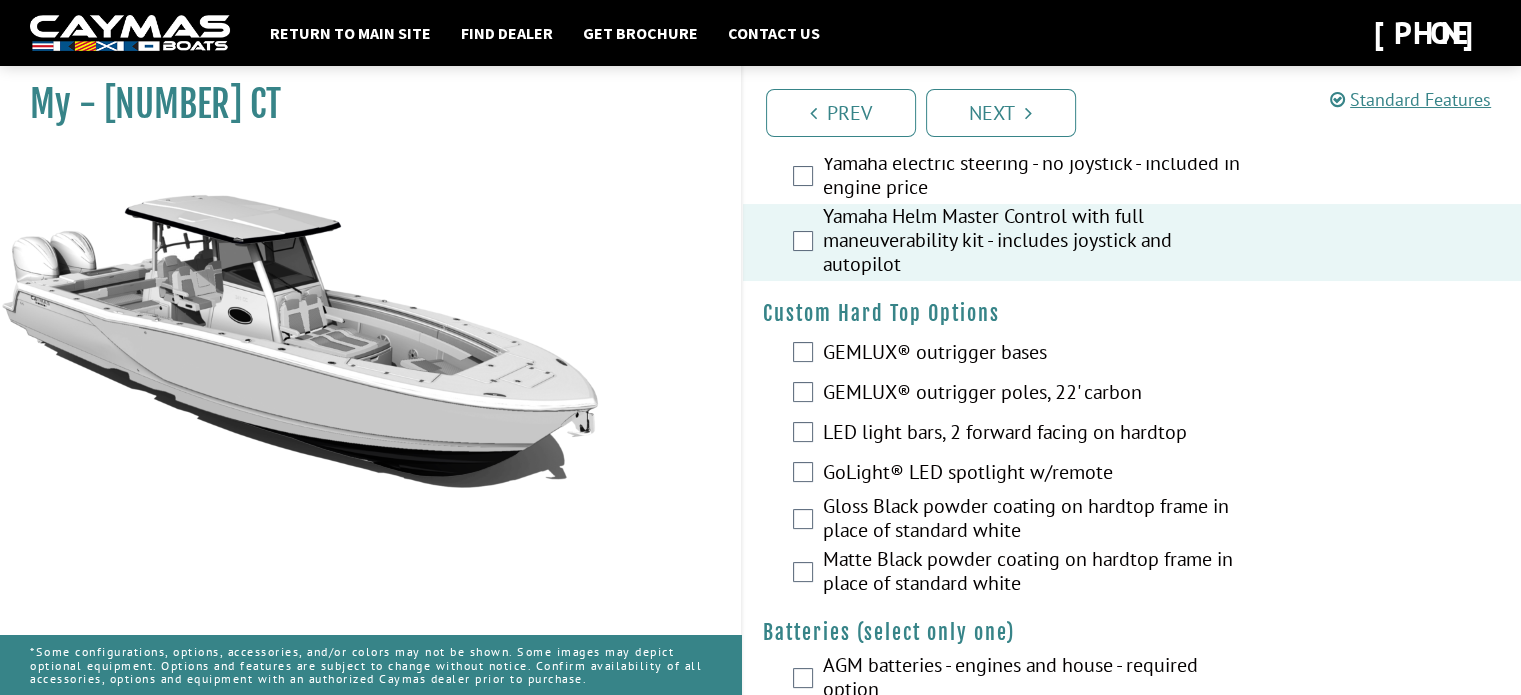 click on "GEMLUX® outrigger bases" at bounding box center [1032, 354] 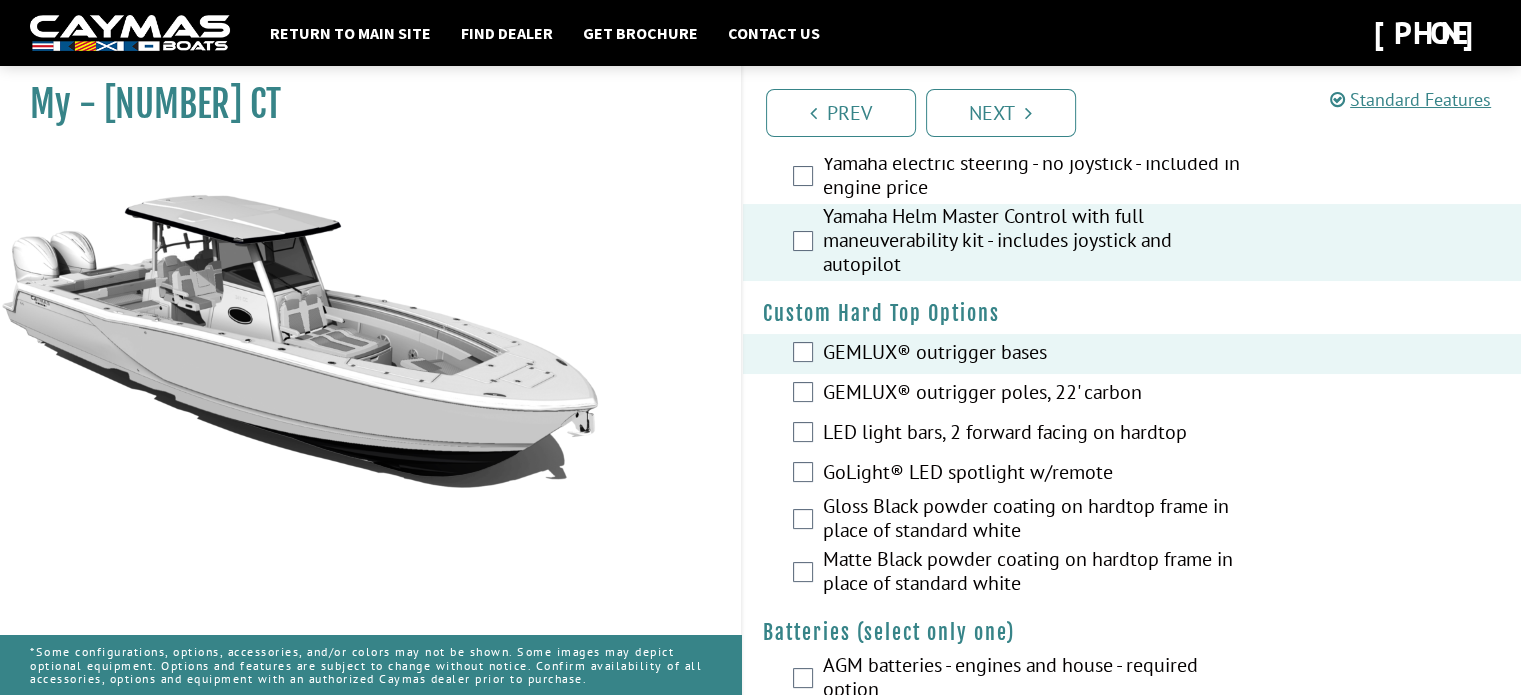 click on "GEMLUX® outrigger poles, 22' carbon" at bounding box center (1032, 394) 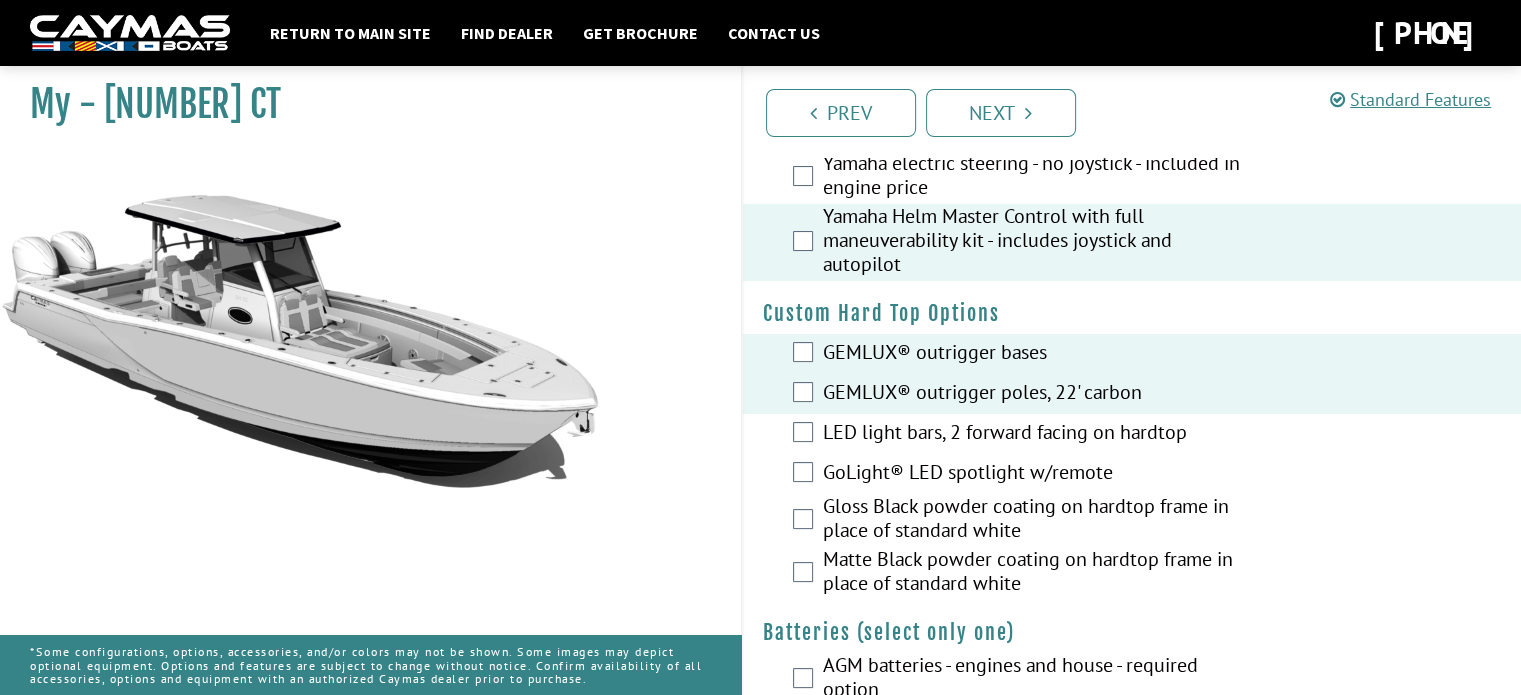click on "GoLight® LED spotlight w/remote" at bounding box center [1032, 474] 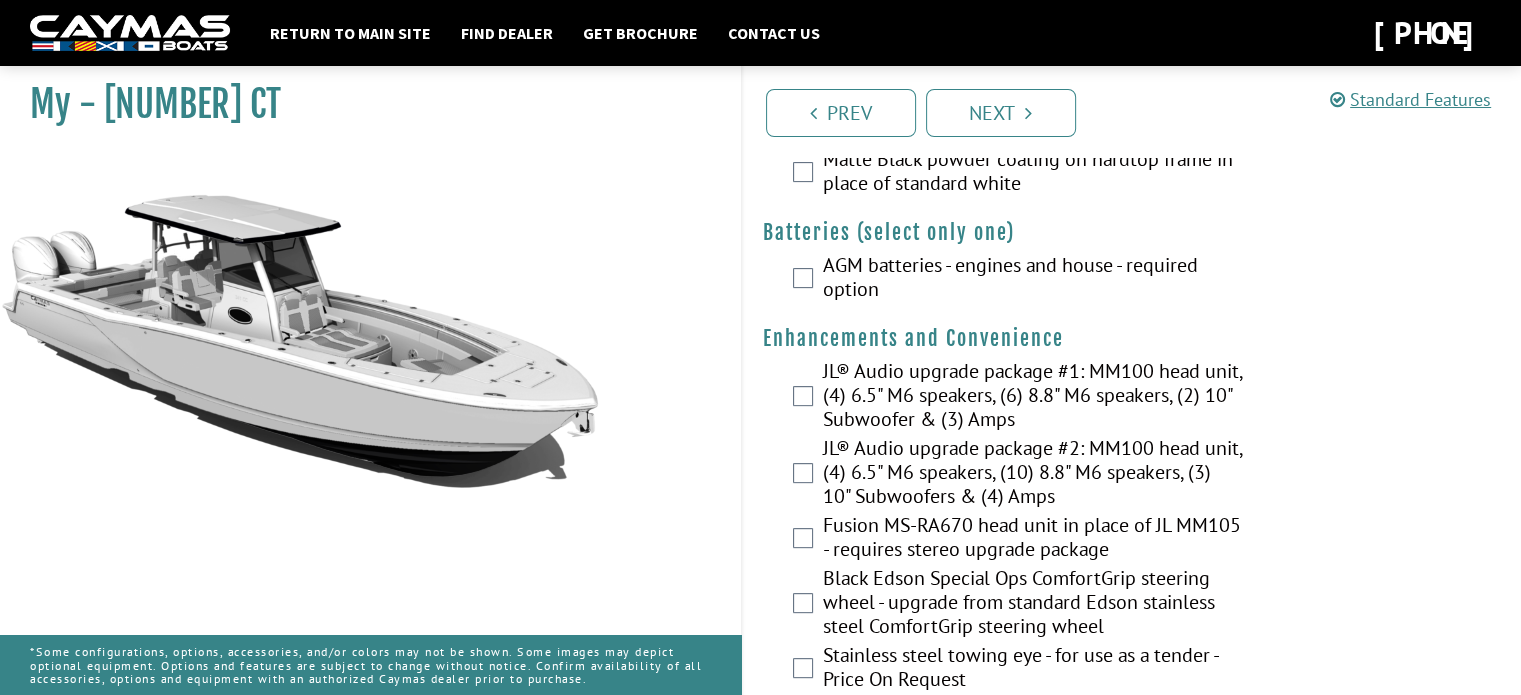scroll, scrollTop: 700, scrollLeft: 0, axis: vertical 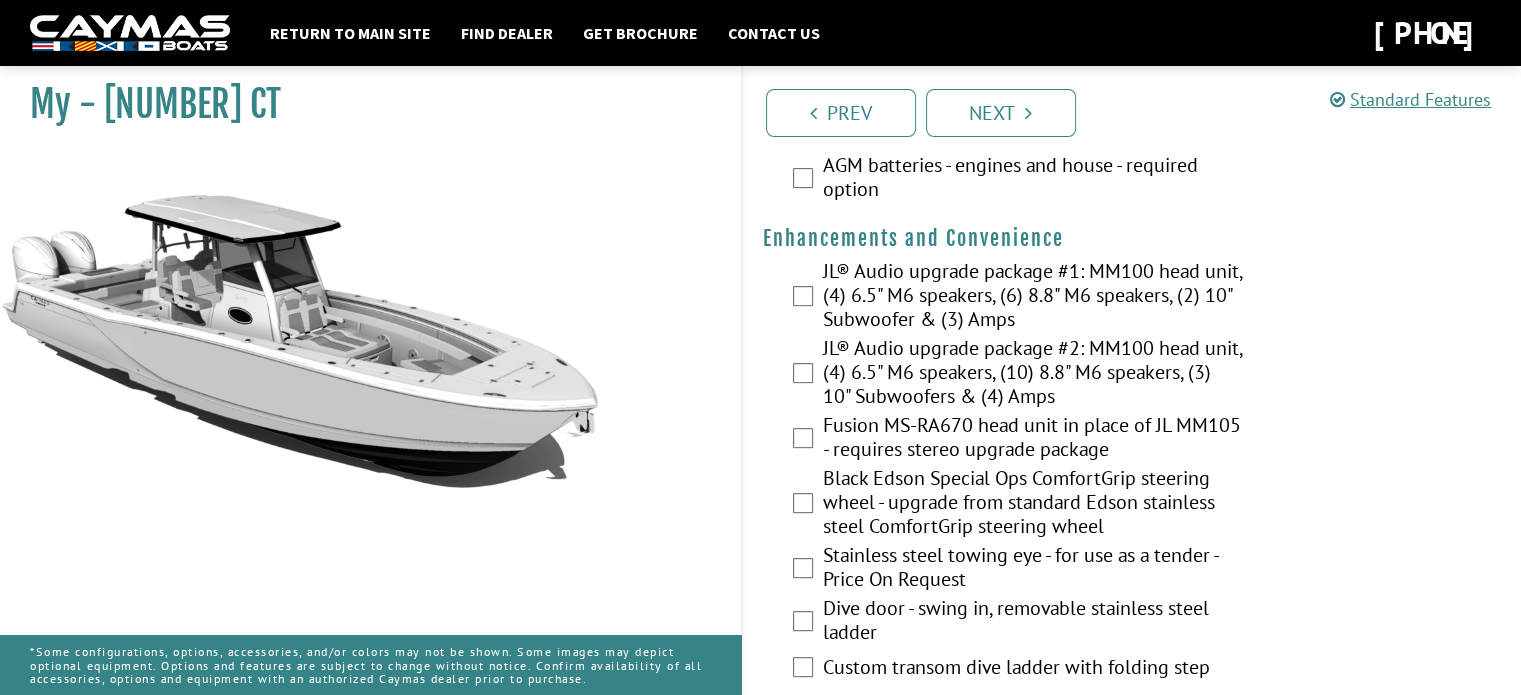 click on "Fusion MS-RA670 head unit in place of JL MM105 - requires stereo upgrade package" at bounding box center (1032, 439) 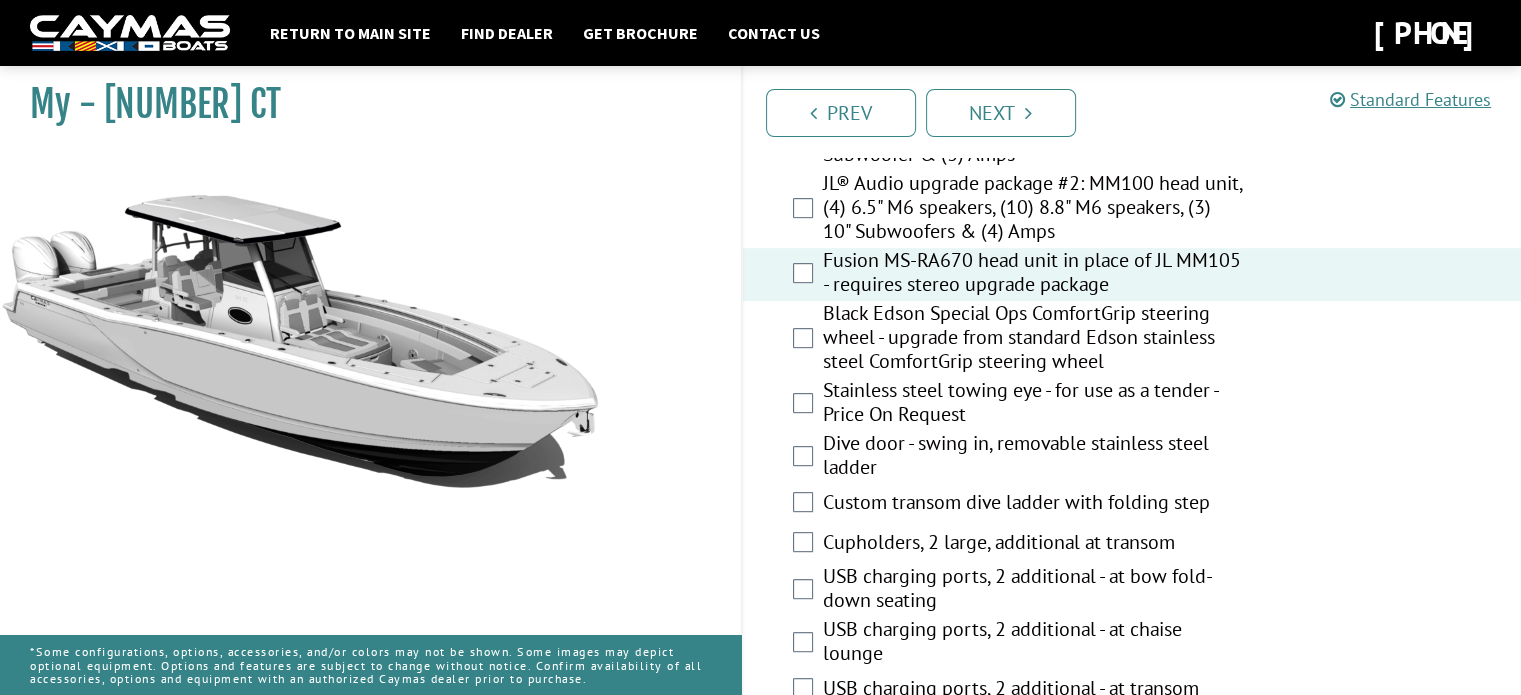 scroll, scrollTop: 900, scrollLeft: 0, axis: vertical 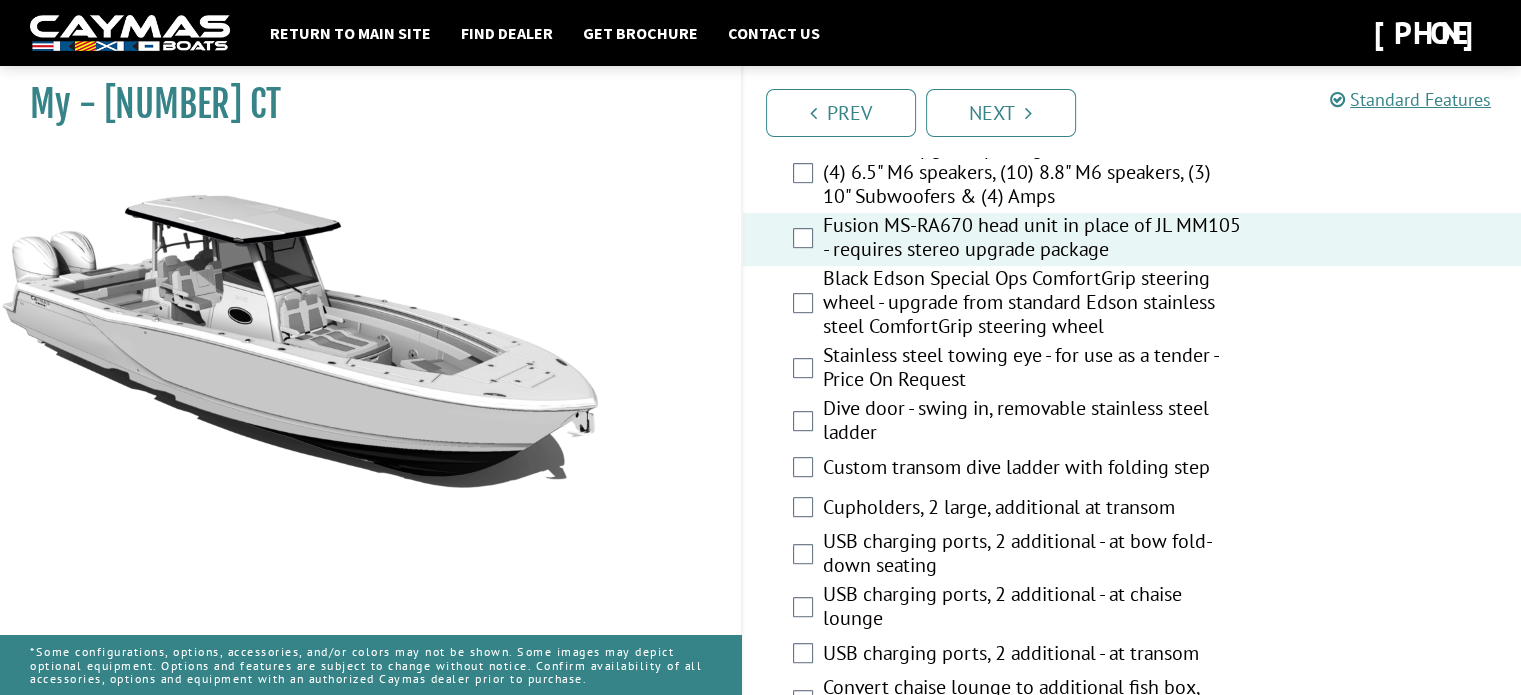click on "Stainless steel towing eye - for use as a tender - Price On Request" at bounding box center [1032, 369] 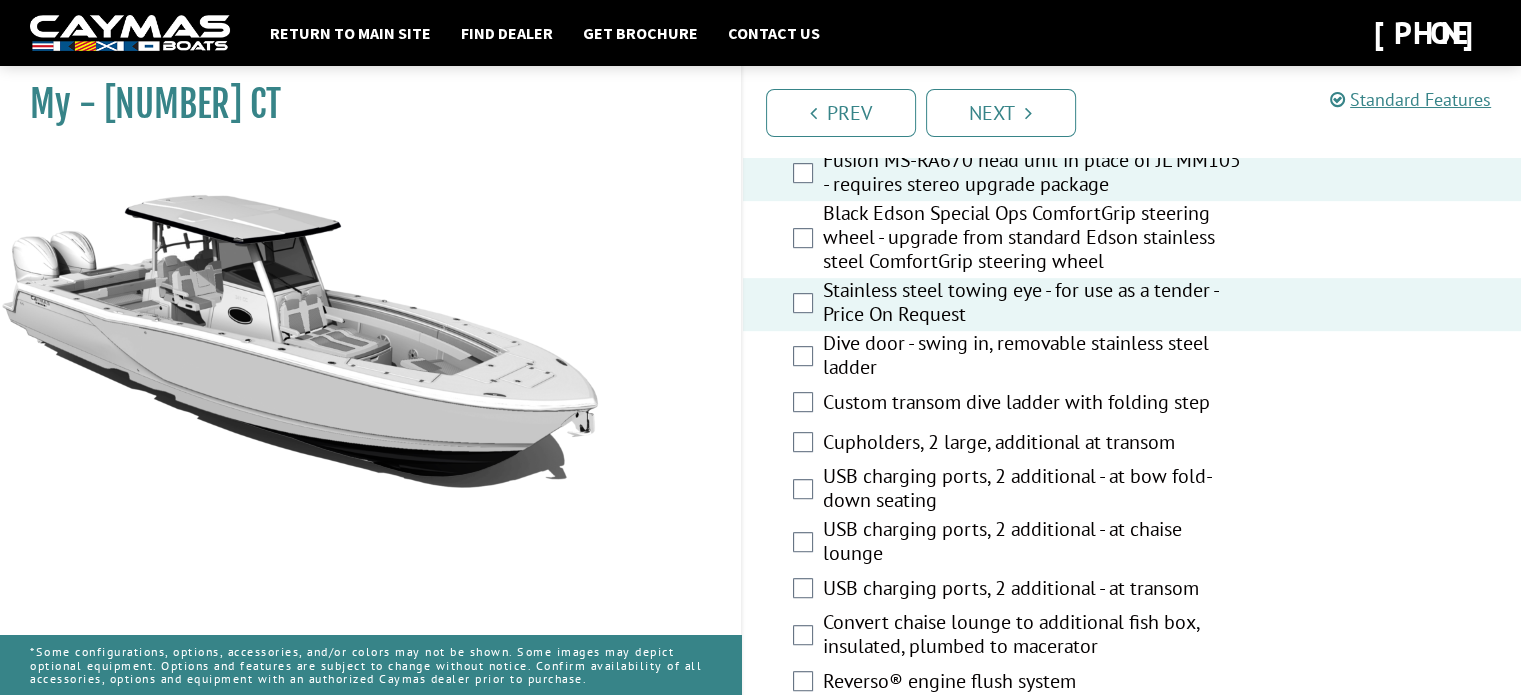 scroll, scrollTop: 1000, scrollLeft: 0, axis: vertical 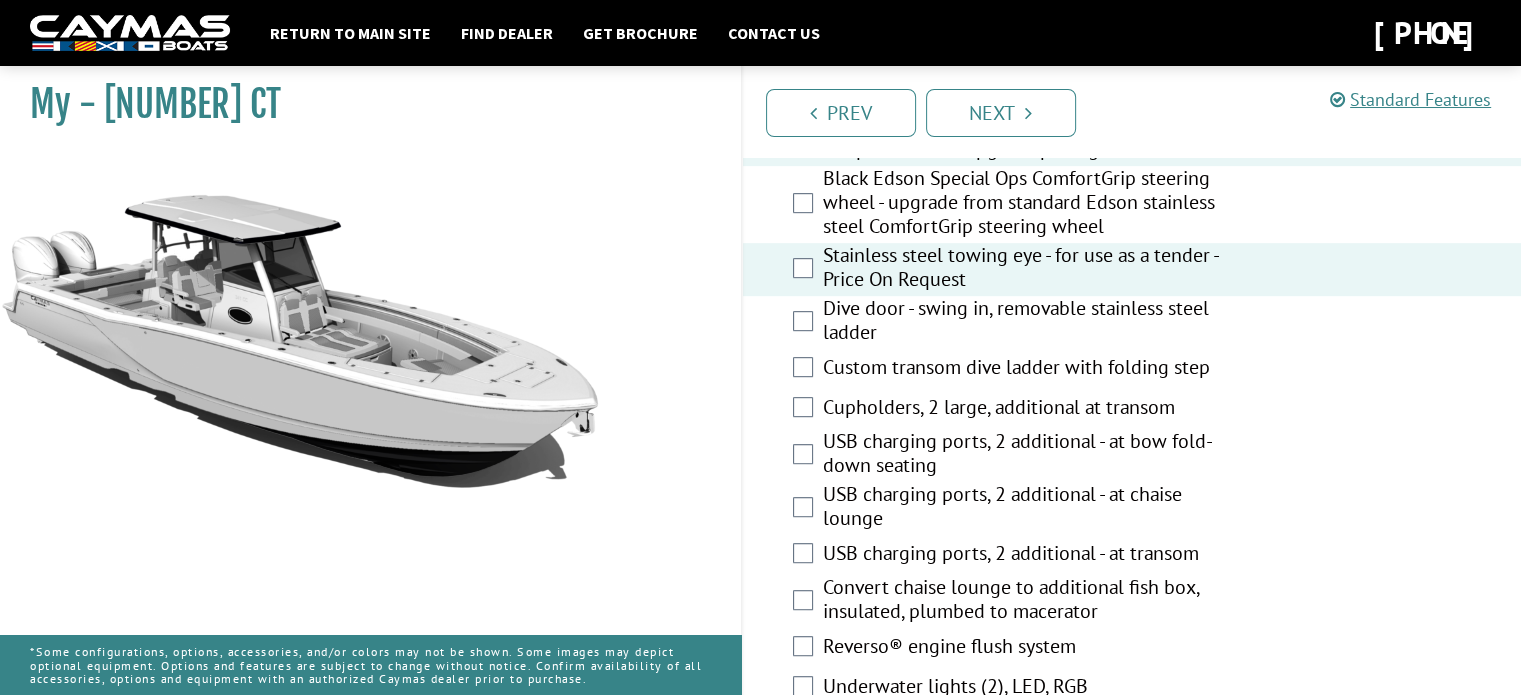 click on "Custom transom dive ladder with folding step" at bounding box center (1032, 369) 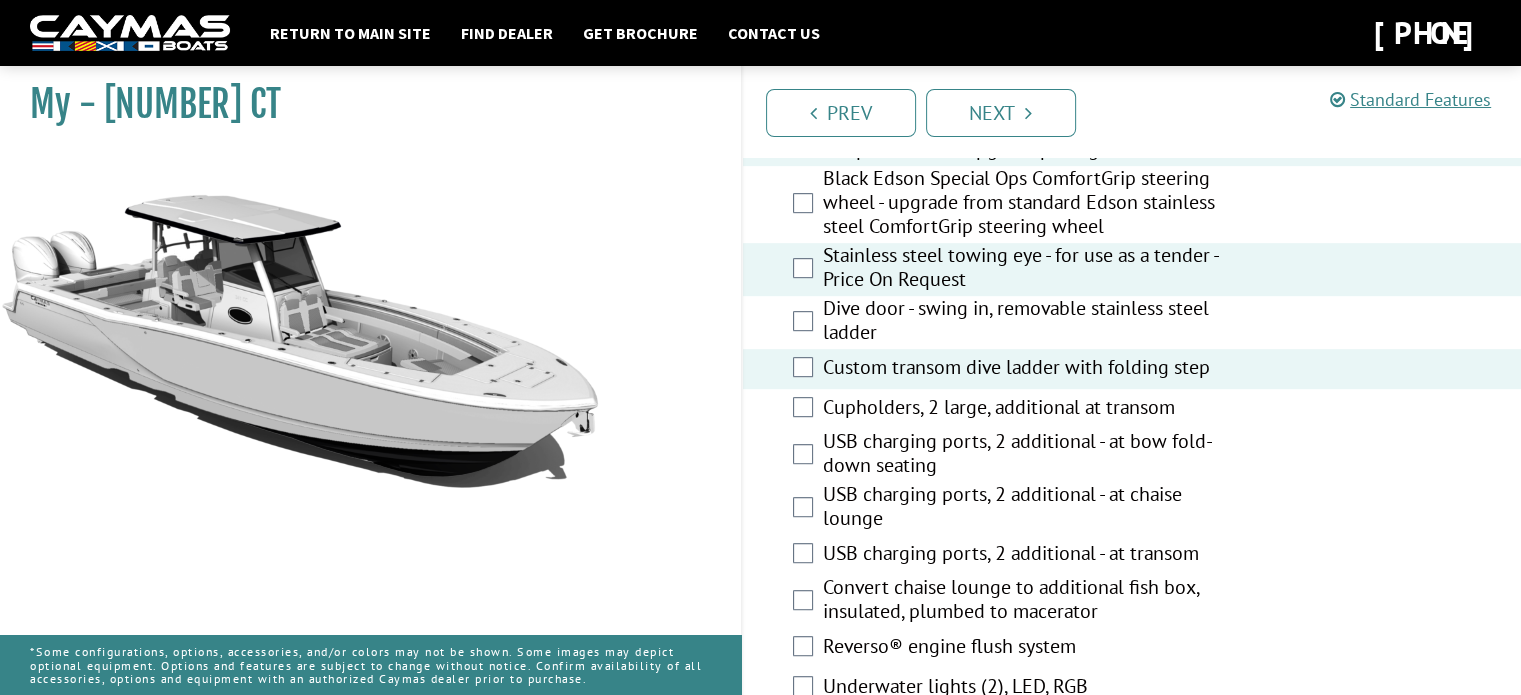 click on "Cupholders, 2 large, additional at transom" at bounding box center (1032, 409) 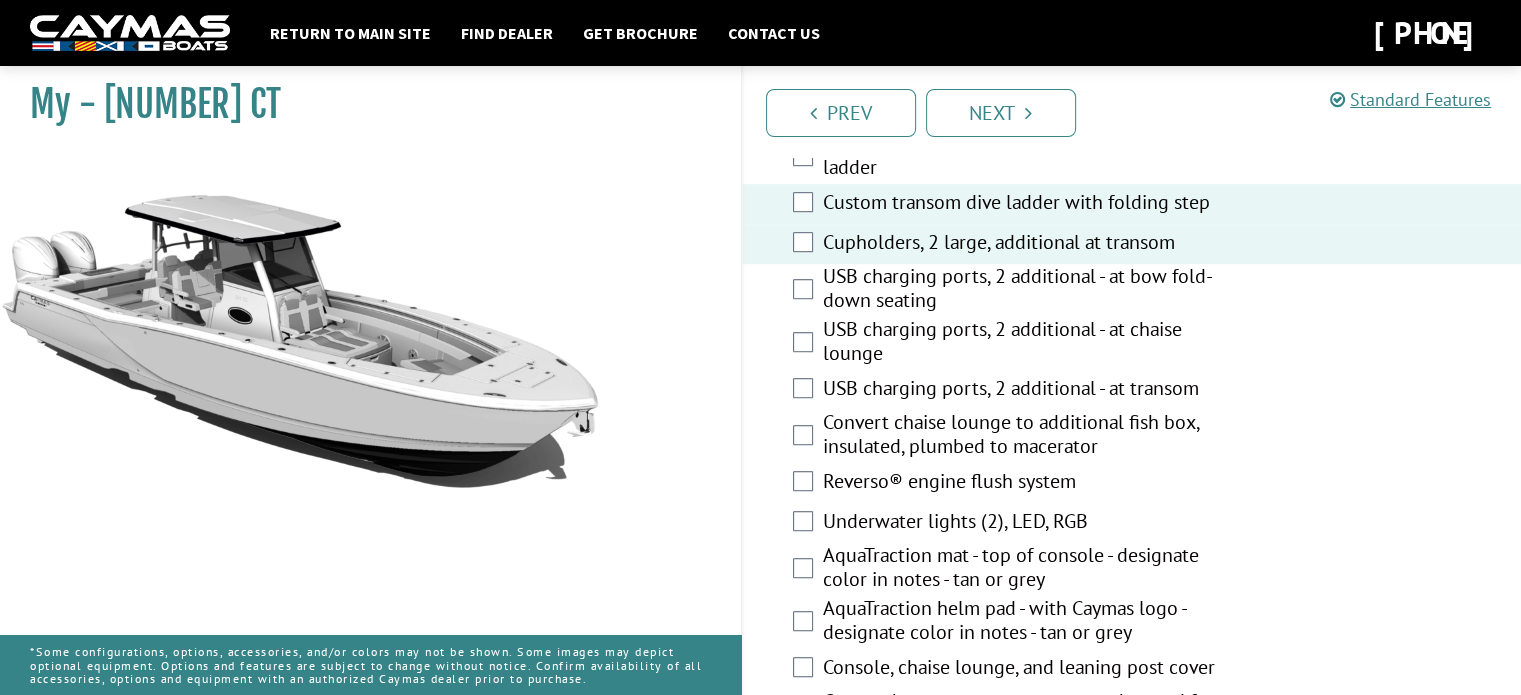 scroll, scrollTop: 1200, scrollLeft: 0, axis: vertical 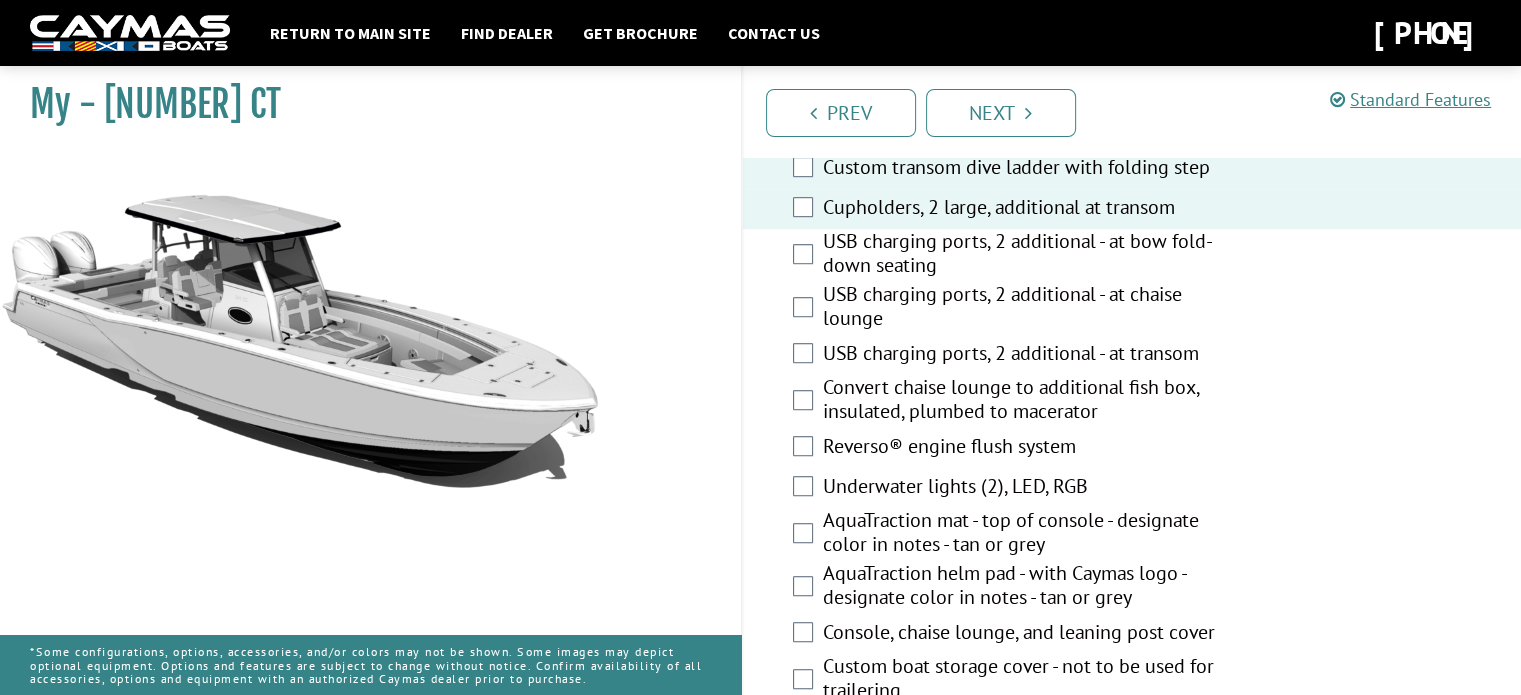 click on "Convert chaise lounge to additional fish box, insulated, plumbed to macerator" at bounding box center [1032, 401] 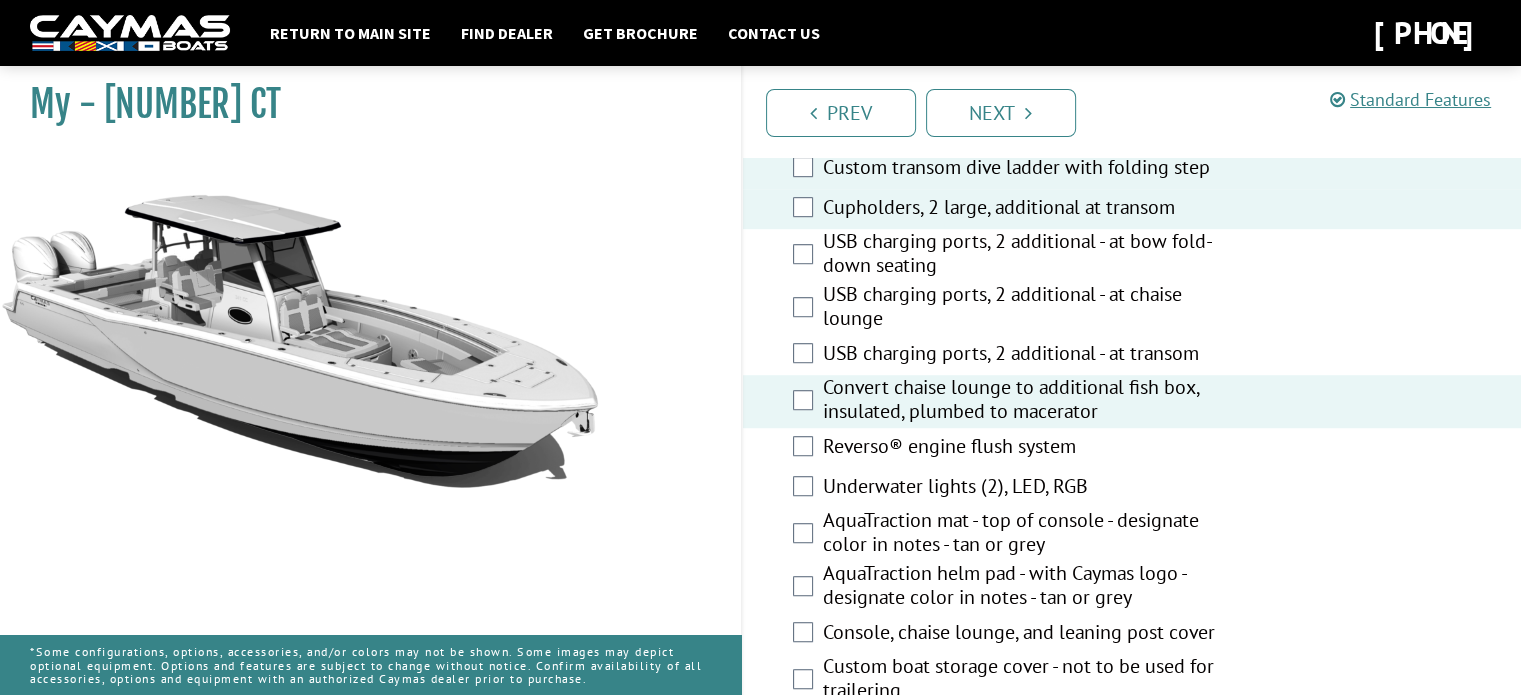 scroll, scrollTop: 1300, scrollLeft: 0, axis: vertical 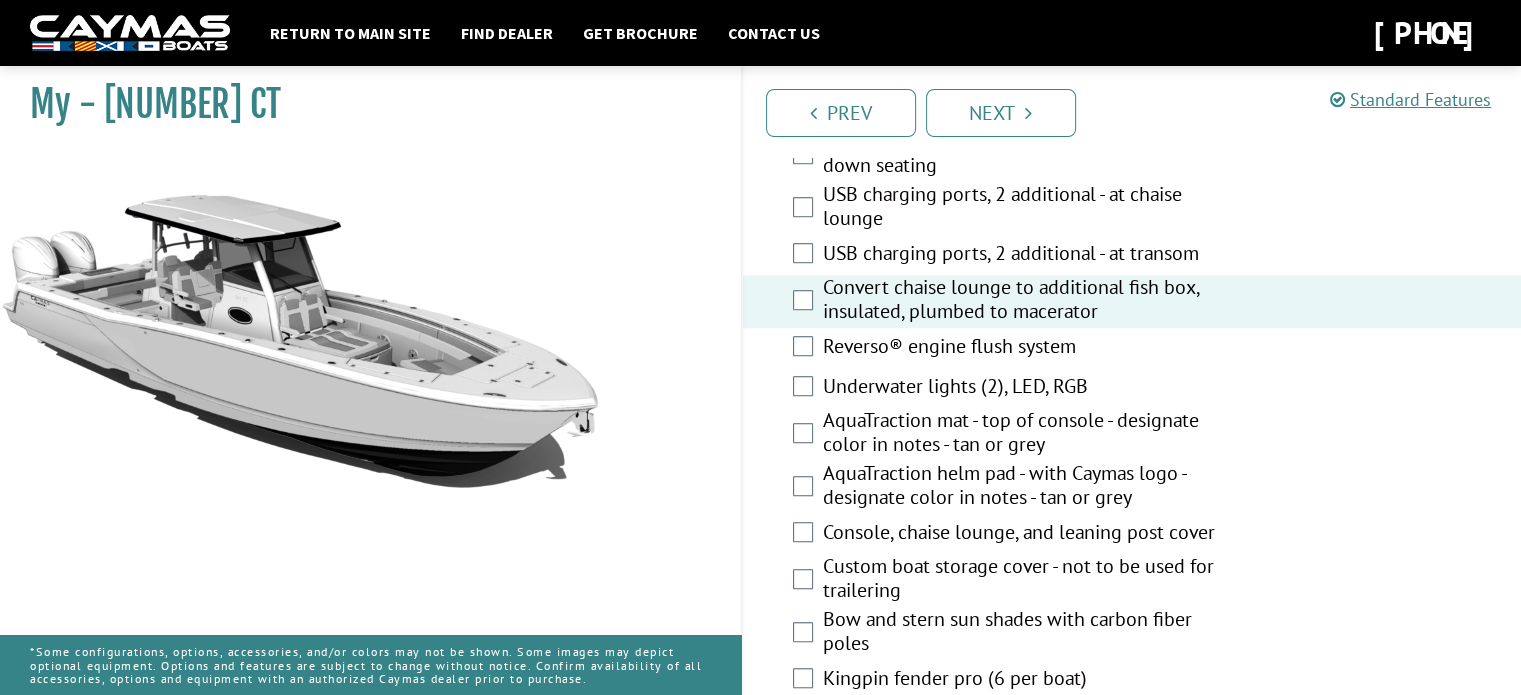 click on "Underwater lights (2), LED, RGB" at bounding box center [1032, 388] 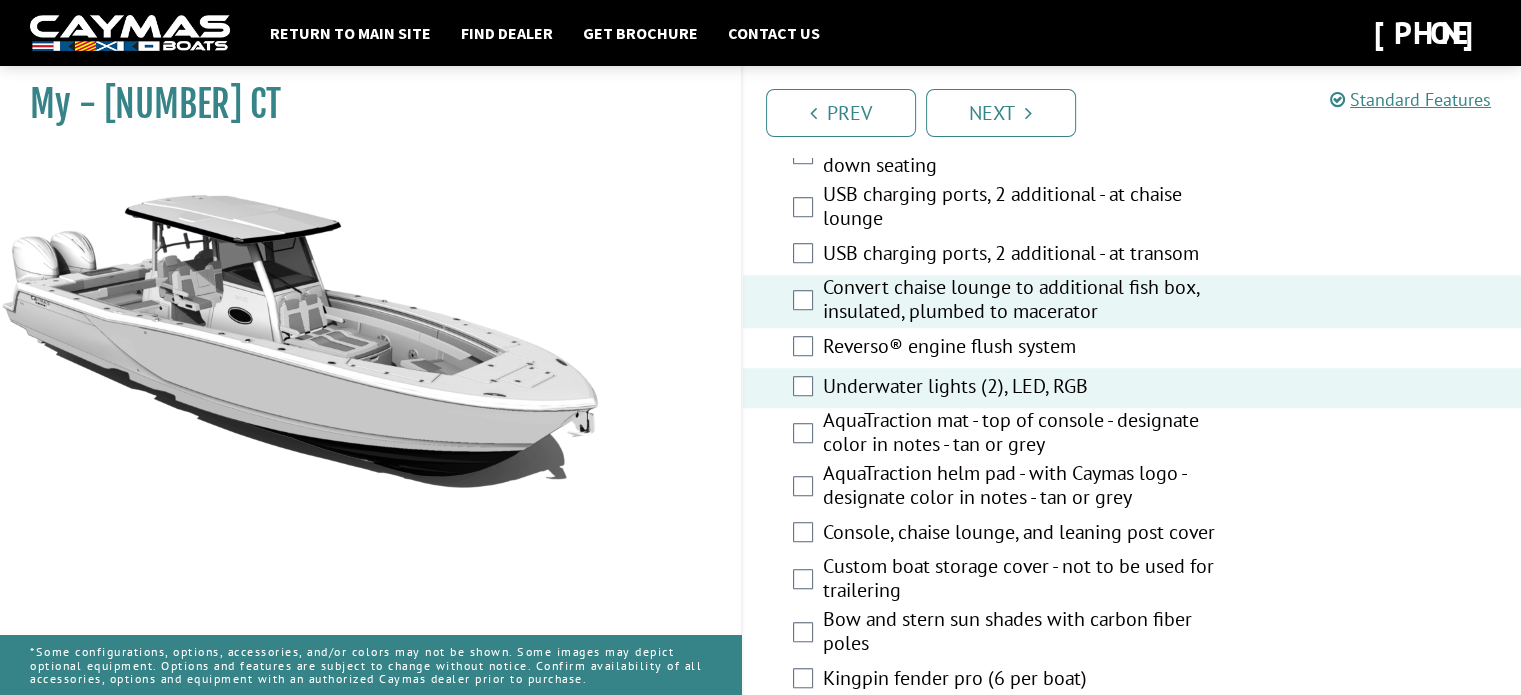 scroll, scrollTop: 1400, scrollLeft: 0, axis: vertical 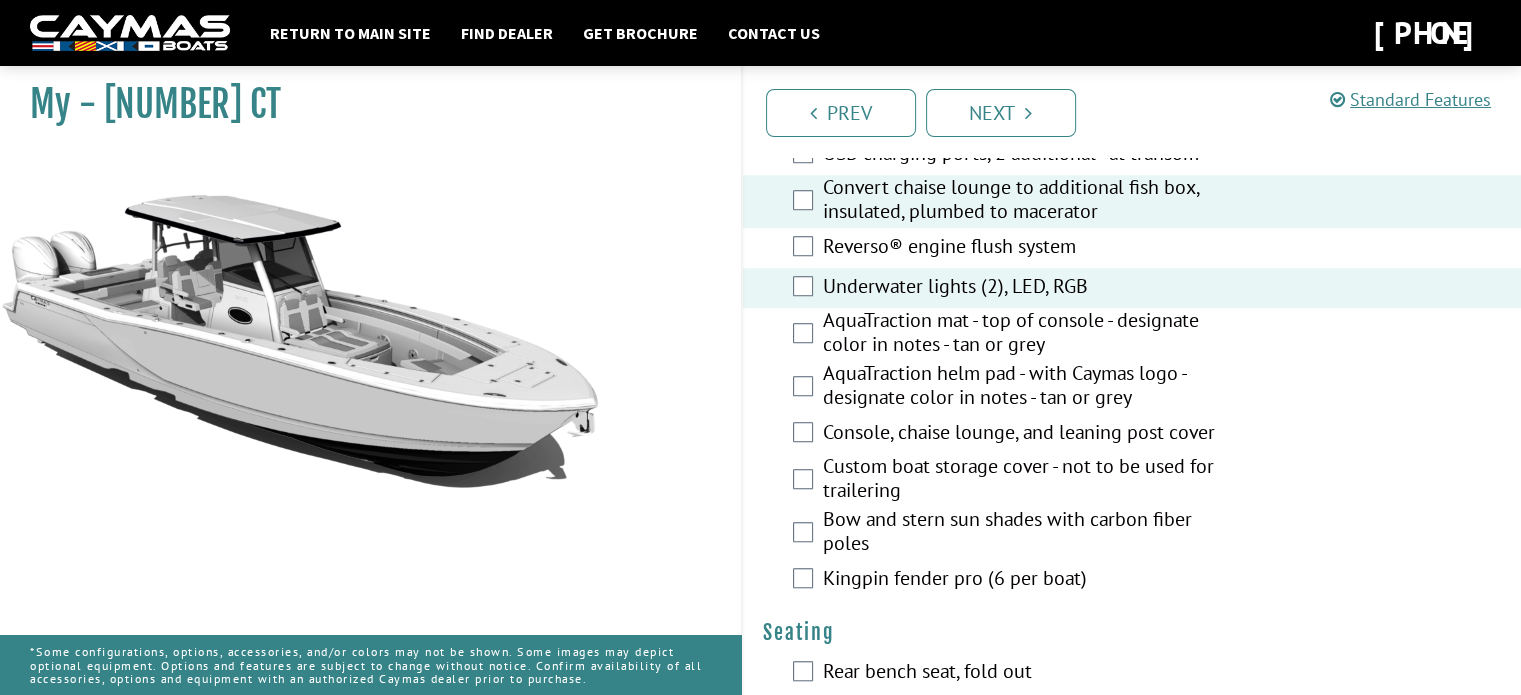 click on "AquaTraction mat - top of console - designate color in notes - tan or grey" at bounding box center (1032, 334) 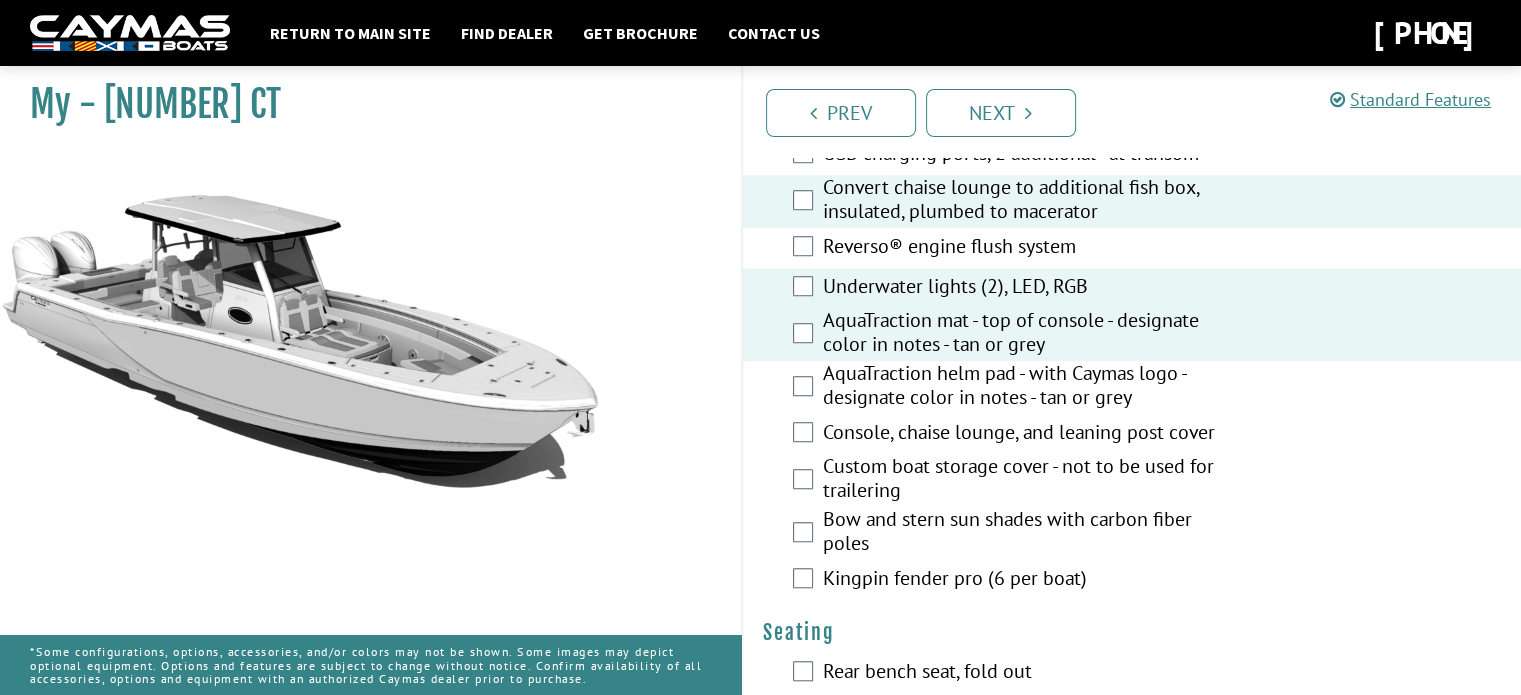 click on "AquaTraction helm pad - with Caymas logo - designate color in notes - tan or grey" at bounding box center [1032, 387] 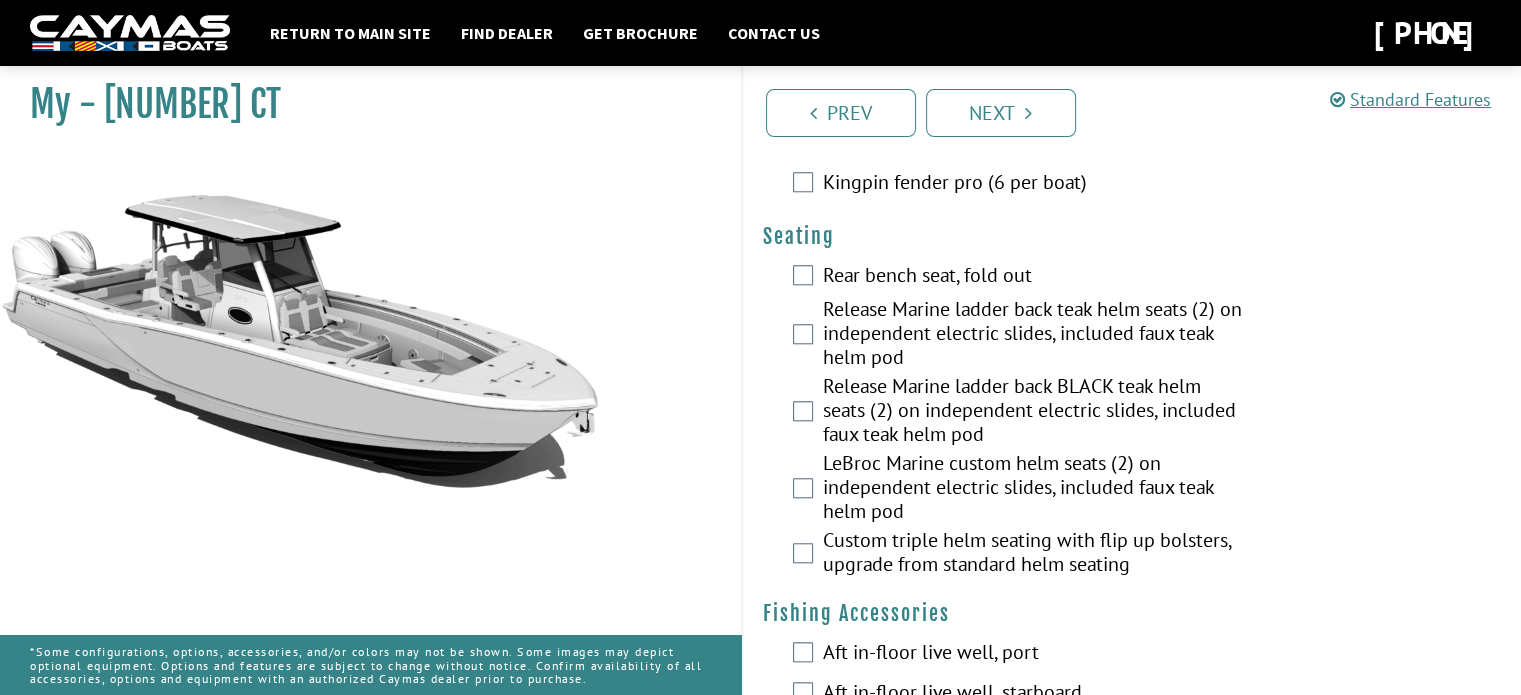 scroll, scrollTop: 1800, scrollLeft: 0, axis: vertical 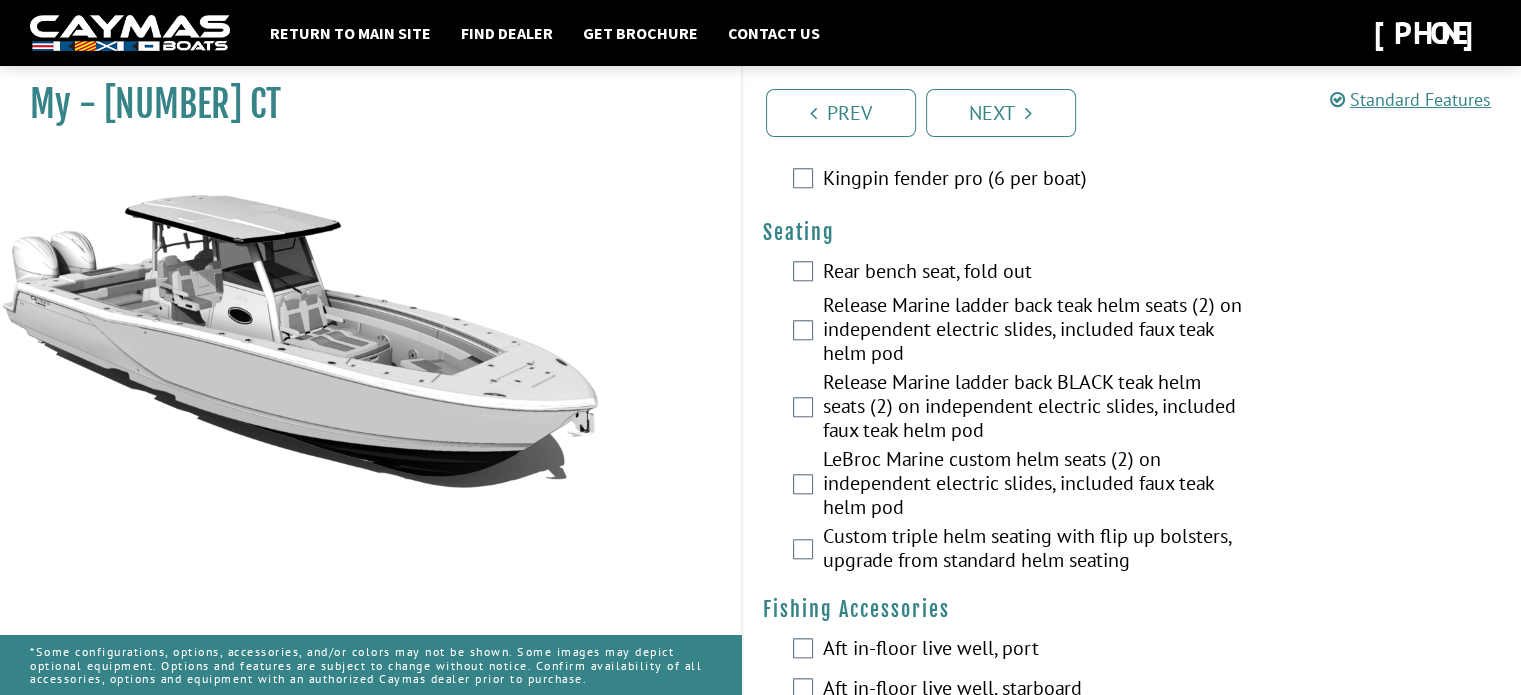 click on "Custom triple helm seating with flip up bolsters, upgrade from standard helm seating" at bounding box center [1032, 550] 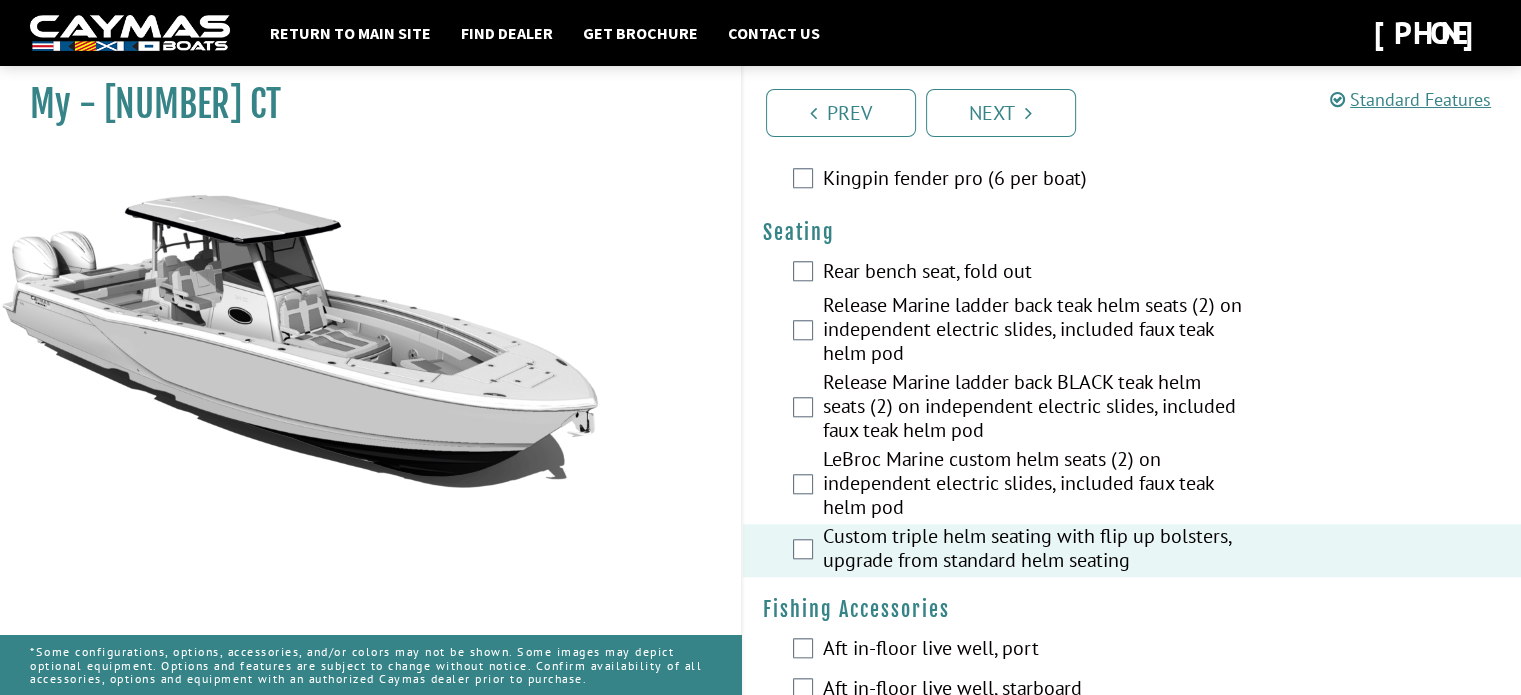 click on "LeBroc Marine custom helm seats (2) on independent electric slides, included faux teak helm pod" at bounding box center (1032, 485) 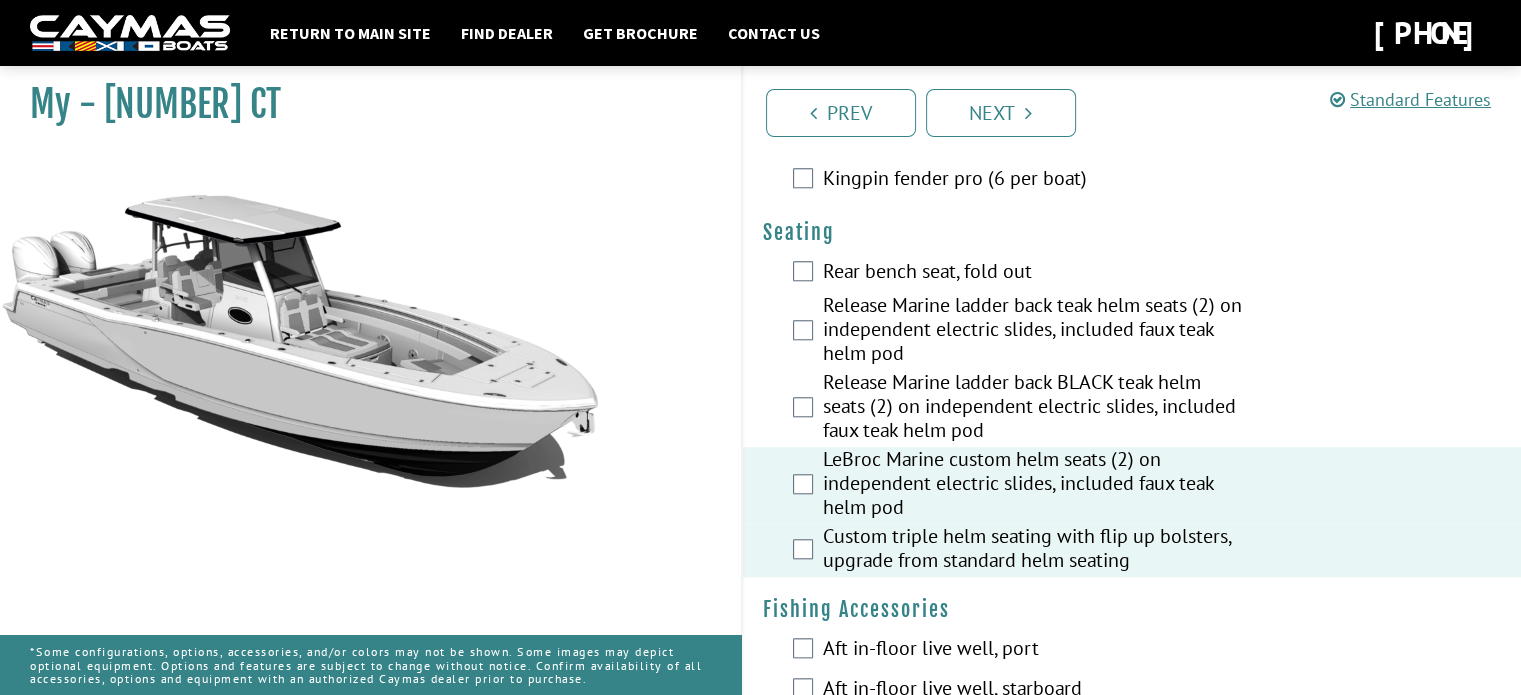 click on "Custom triple helm seating with flip up bolsters, upgrade from standard helm seating" at bounding box center [1032, 550] 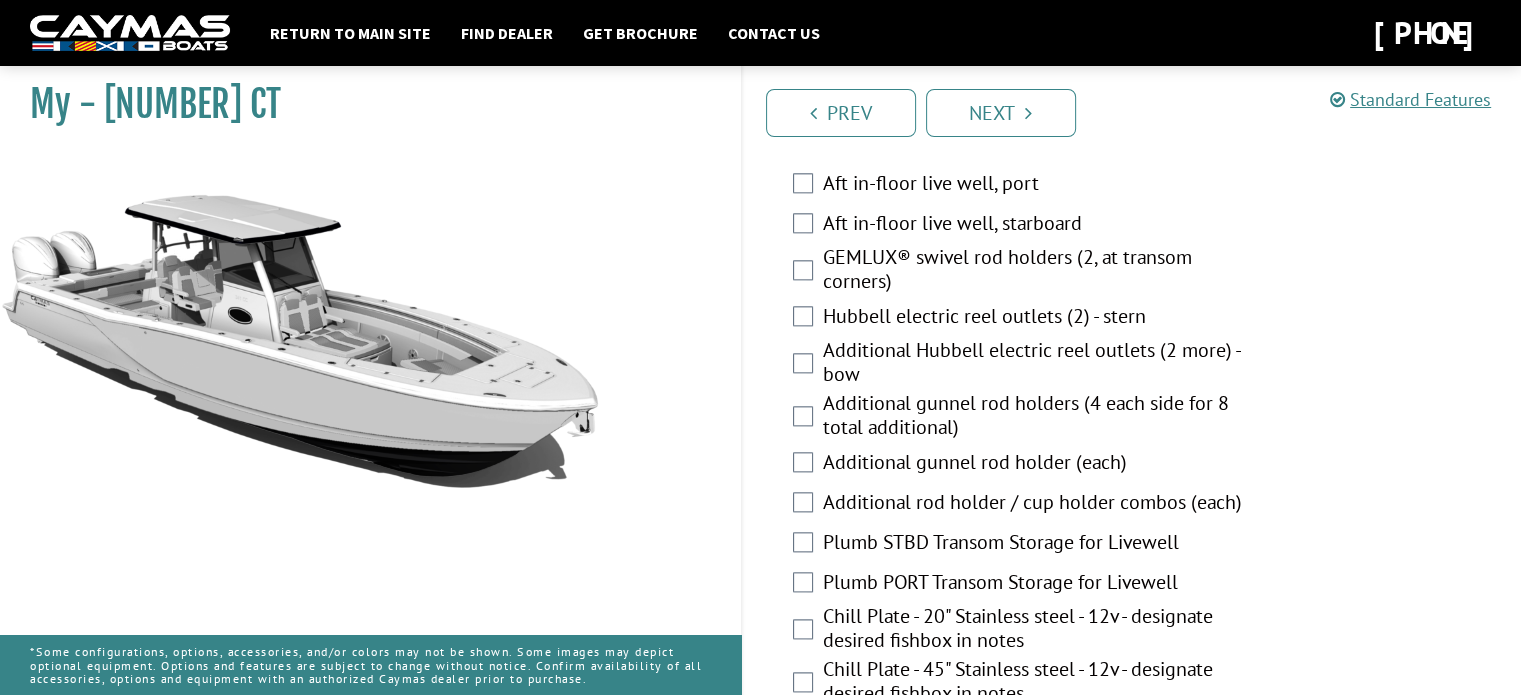 scroll, scrollTop: 2300, scrollLeft: 0, axis: vertical 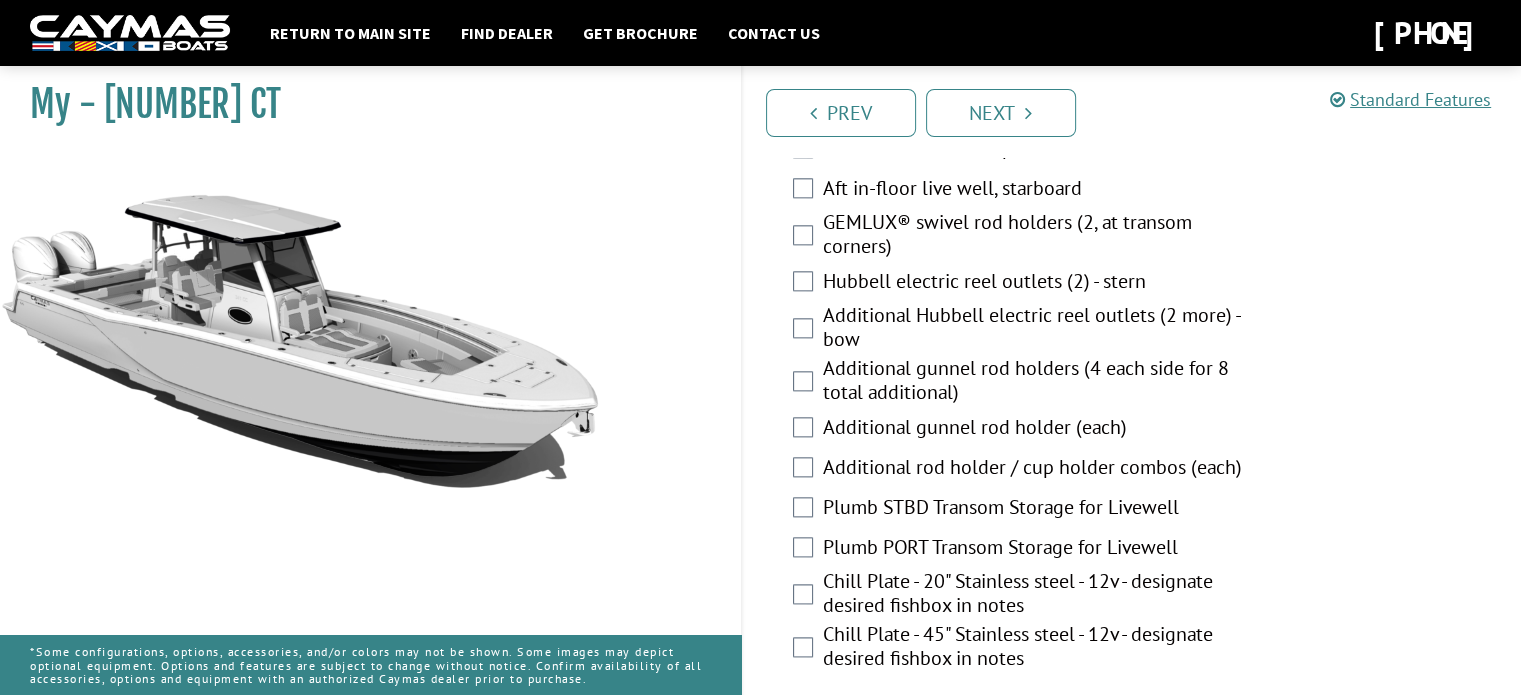 click on "Hubbell electric reel outlets (2) - stern" at bounding box center (1032, 283) 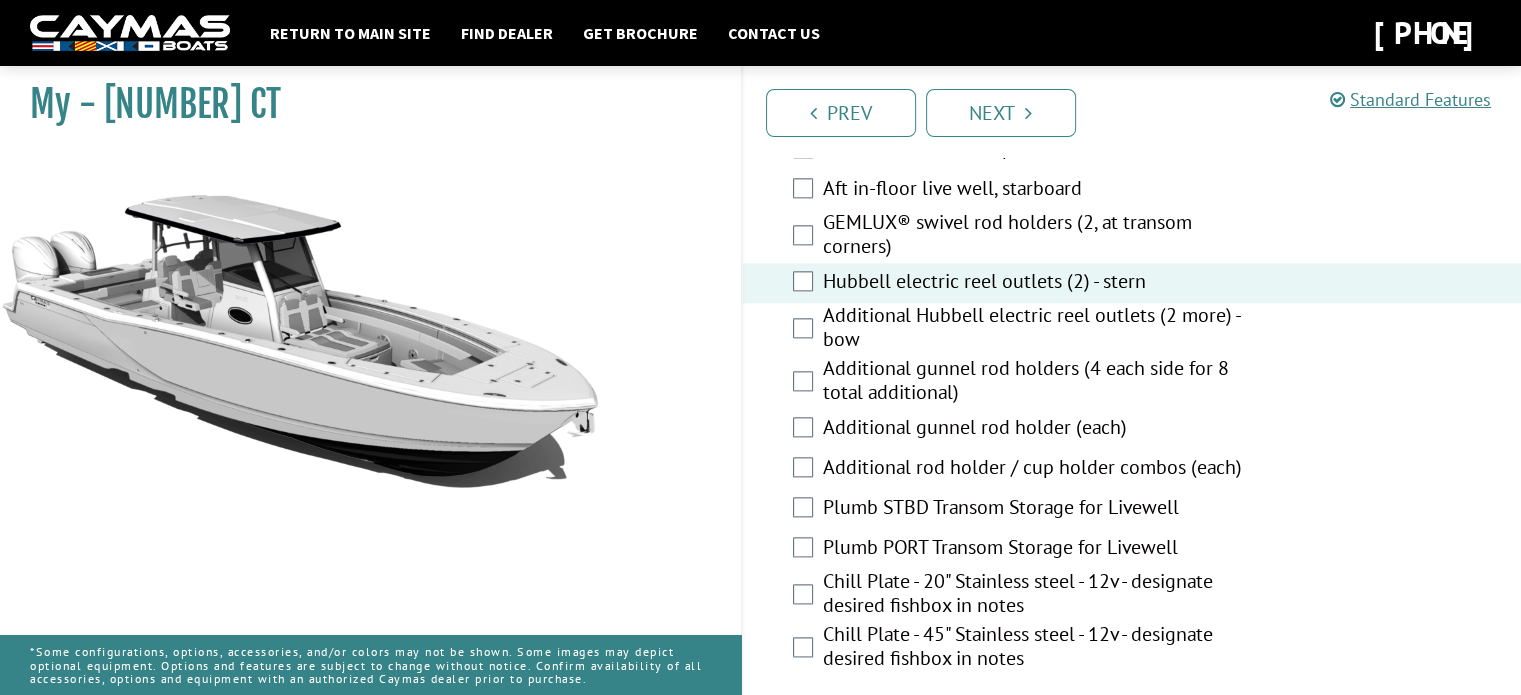 click on "Additional gunnel rod holders (4 each side for 8 total additional)" at bounding box center (1032, 382) 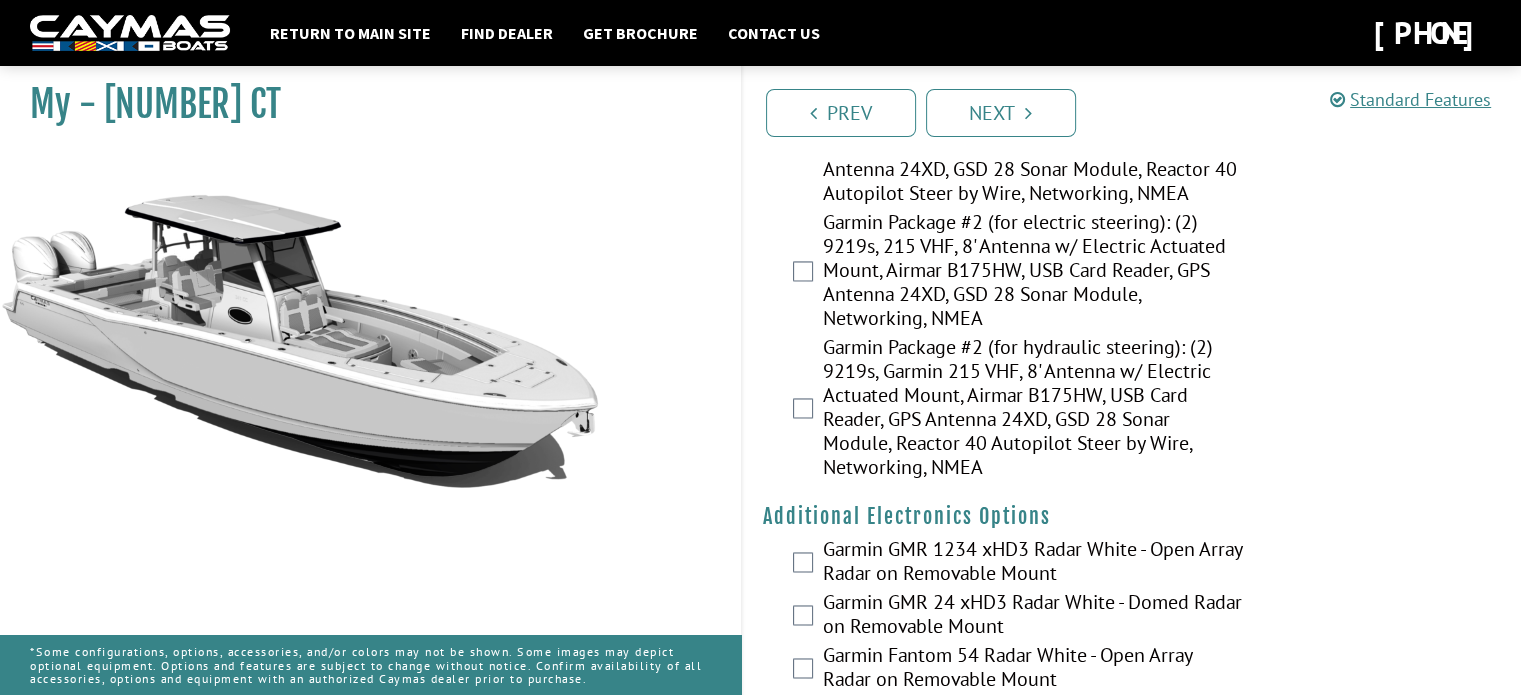 scroll, scrollTop: 3100, scrollLeft: 0, axis: vertical 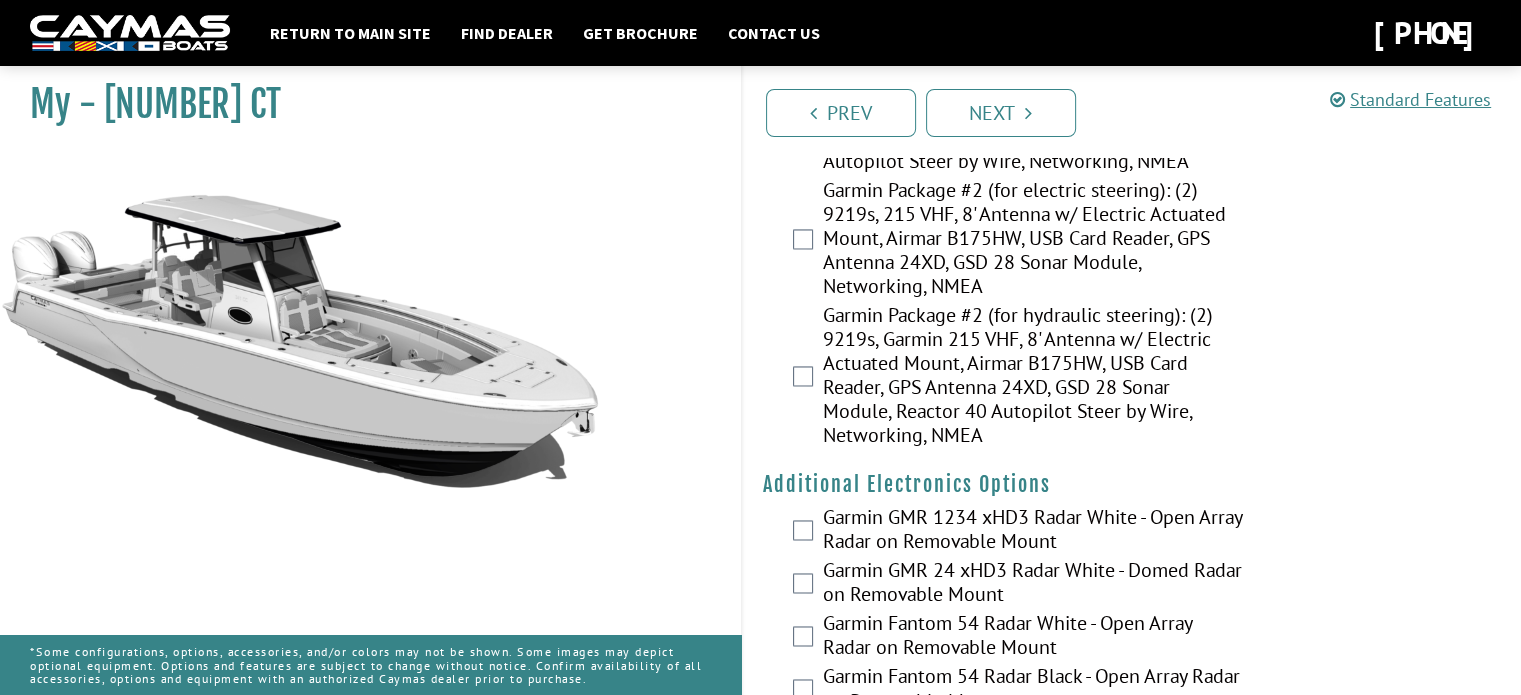 click on "Garmin Package #2 (for hydraulic steering): (2) 9219s, Garmin 215 VHF, 8' Antenna w/ Electric Actuated Mount, Airmar B175HW, USB Card Reader, GPS Antenna 24XD, GSD 28 Sonar Module, Reactor 40 Autopilot Steer by Wire, Networking, NMEA" at bounding box center [1032, 377] 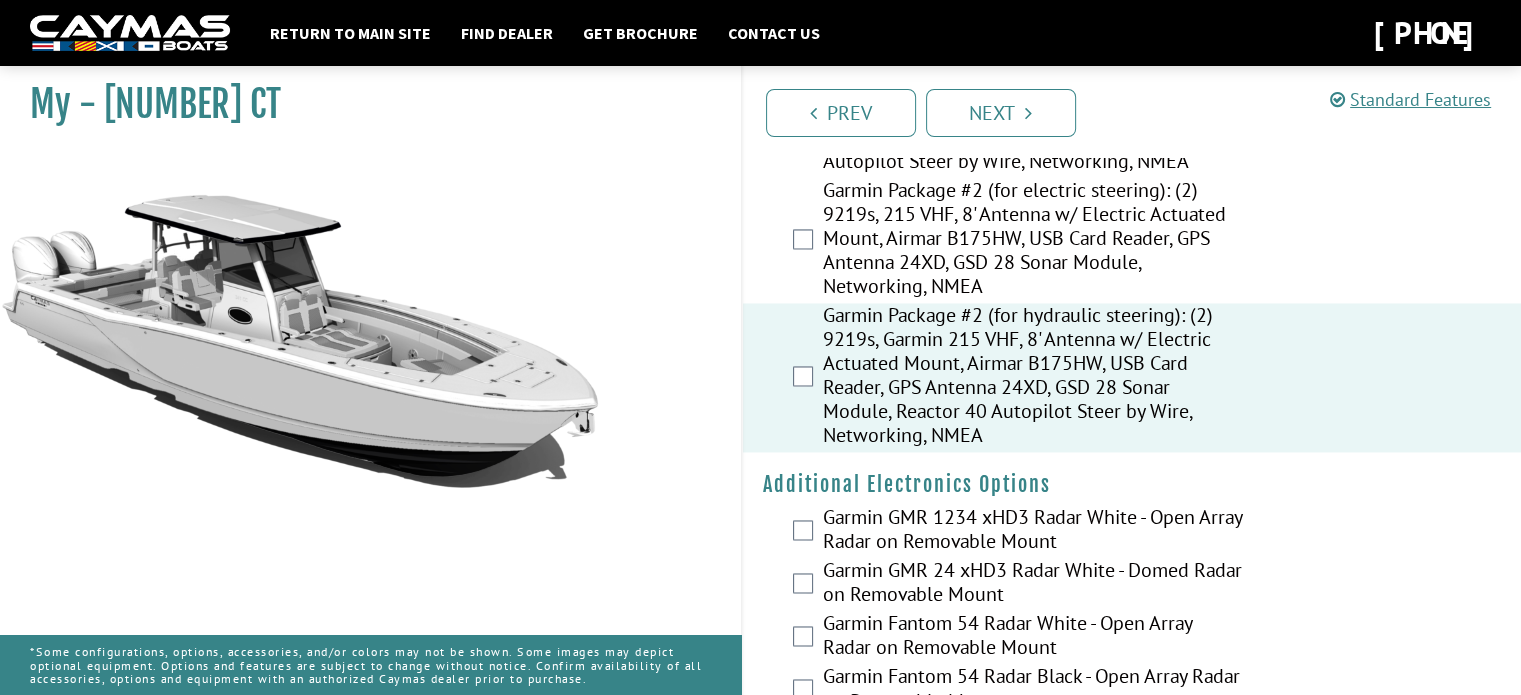 drag, startPoint x: 1015, startPoint y: 373, endPoint x: 964, endPoint y: 397, distance: 56.364883 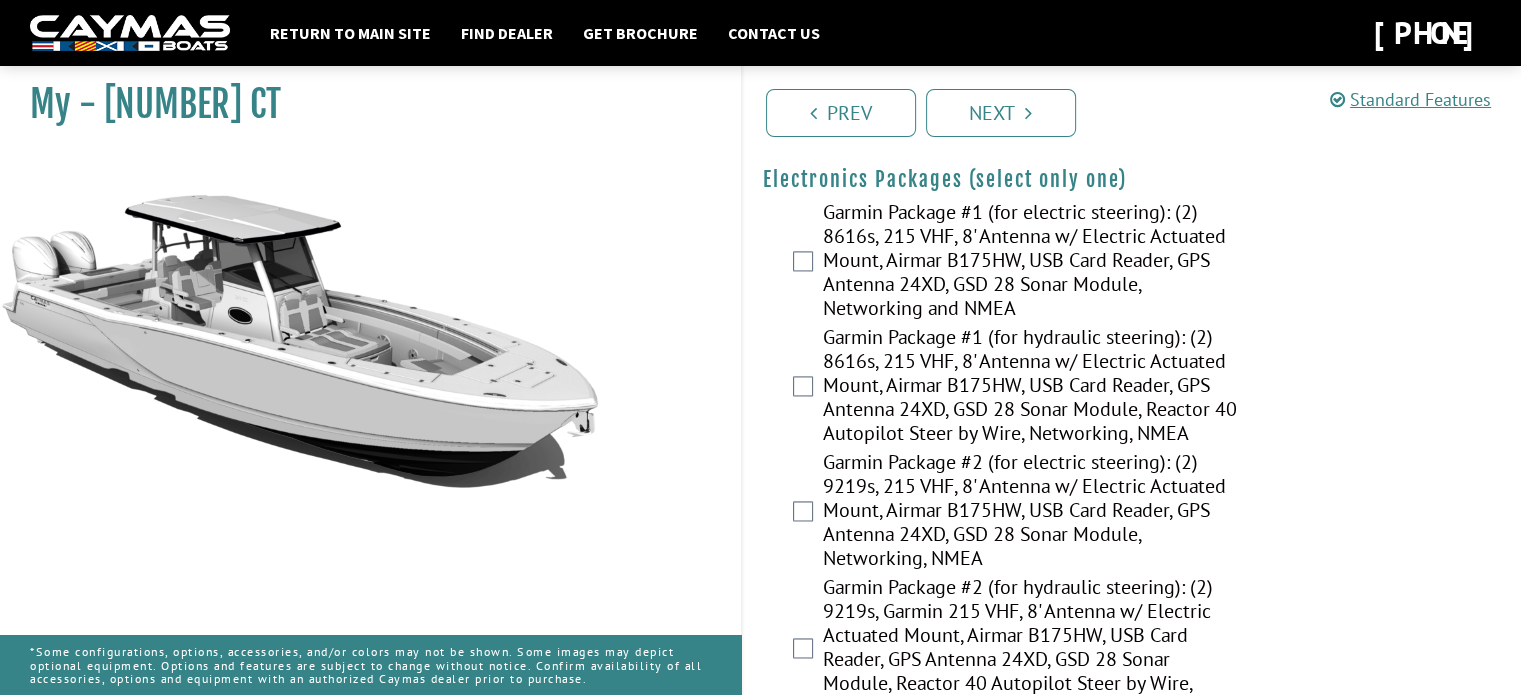 scroll, scrollTop: 2928, scrollLeft: 0, axis: vertical 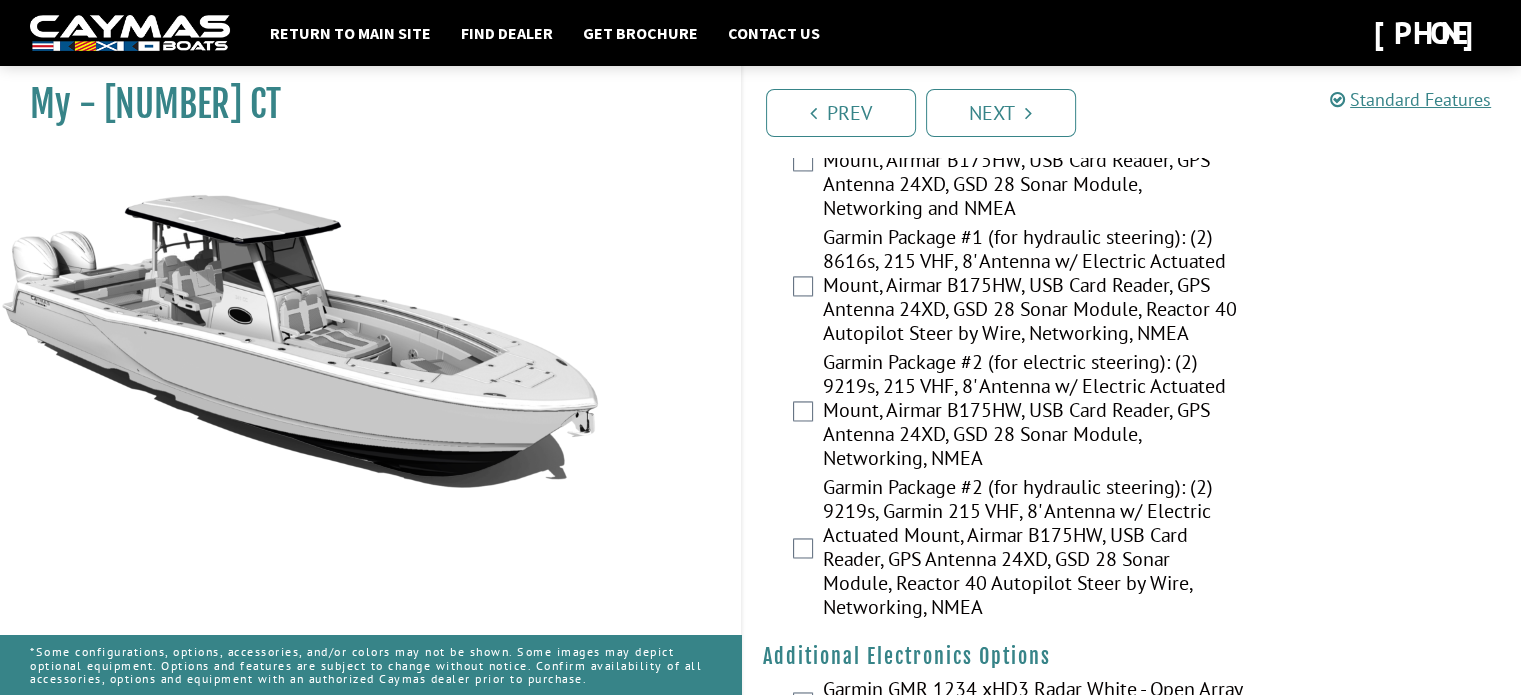 click on "Garmin Package #2 (for hydraulic steering): (2) 9219s, Garmin 215 VHF, 8' Antenna w/ Electric Actuated Mount, Airmar B175HW, USB Card Reader, GPS Antenna 24XD, GSD 28 Sonar Module, Reactor 40 Autopilot Steer by Wire, Networking, NMEA" at bounding box center [1032, 549] 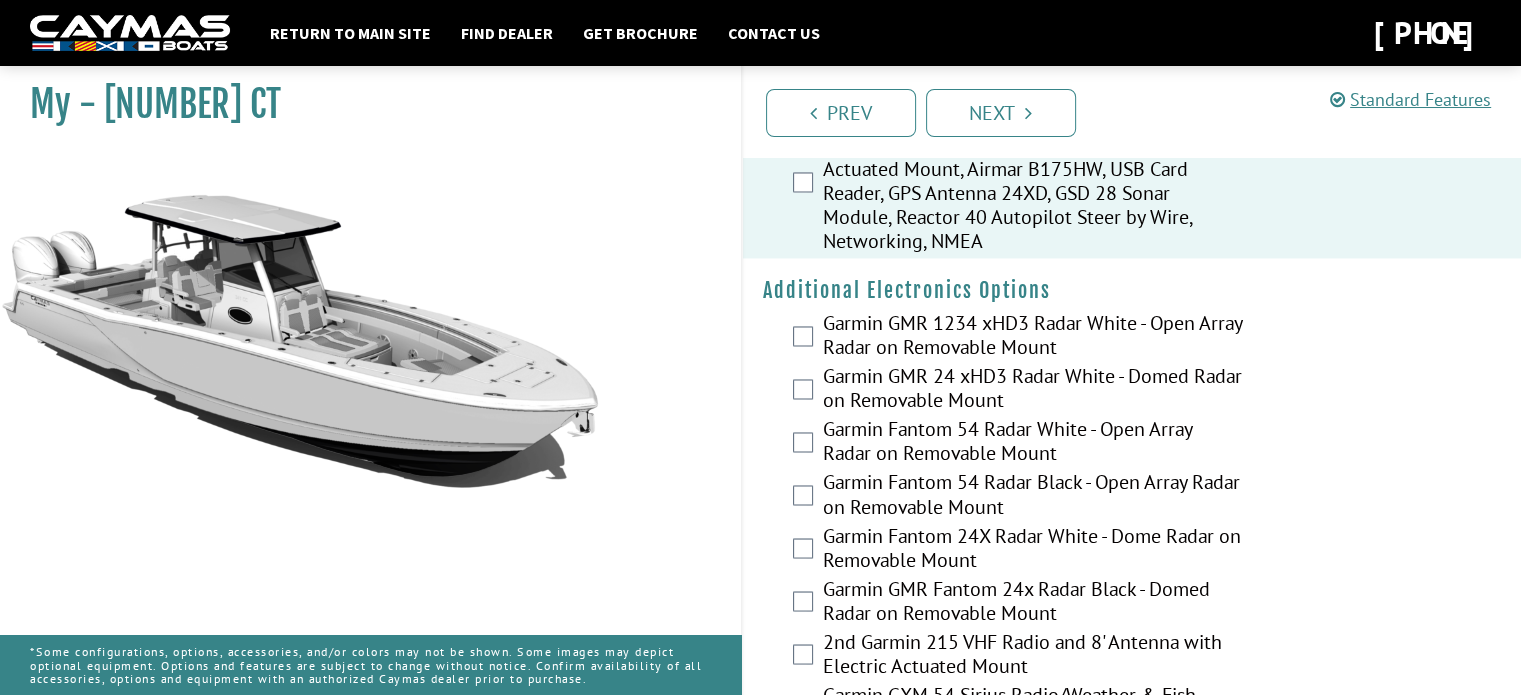 scroll, scrollTop: 3328, scrollLeft: 0, axis: vertical 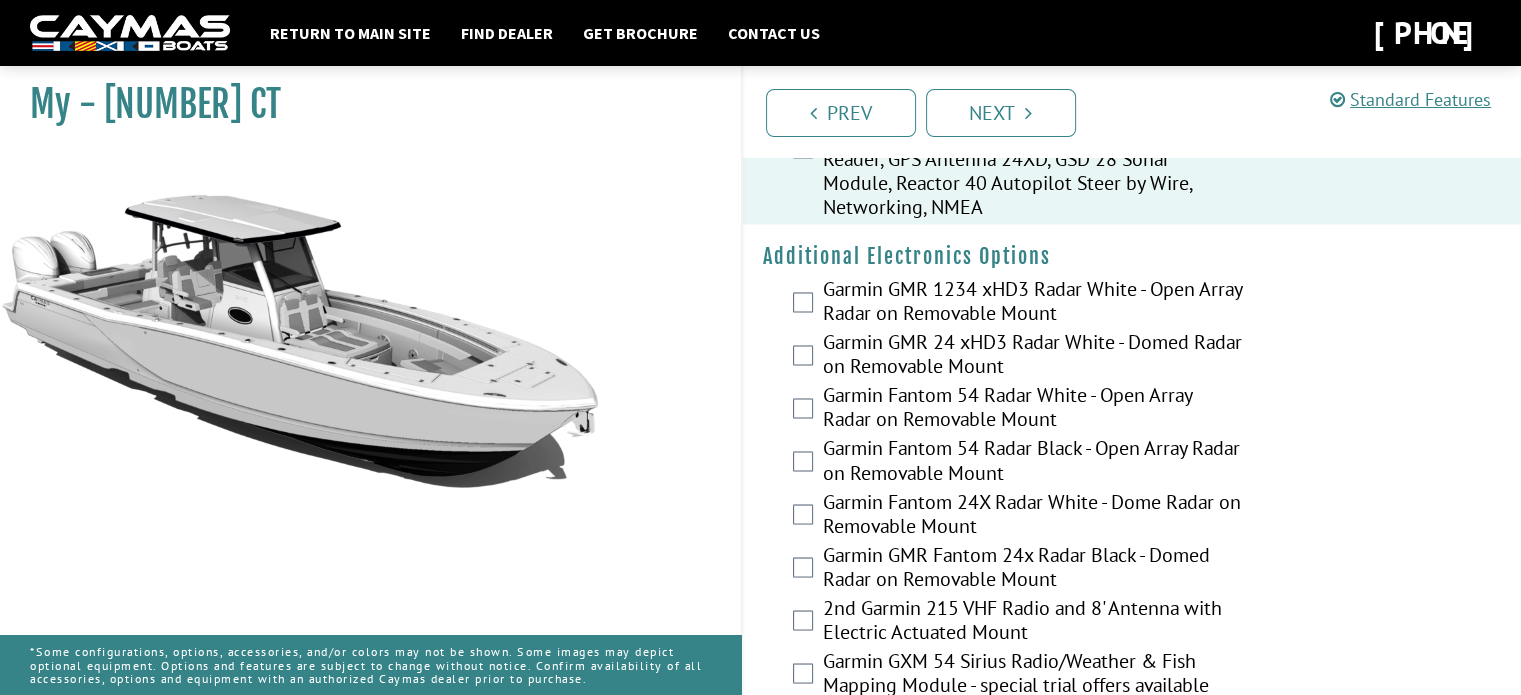 click on "Garmin Fantom 54 Radar Black - Open Array Radar on Removable Mount" at bounding box center [1032, 462] 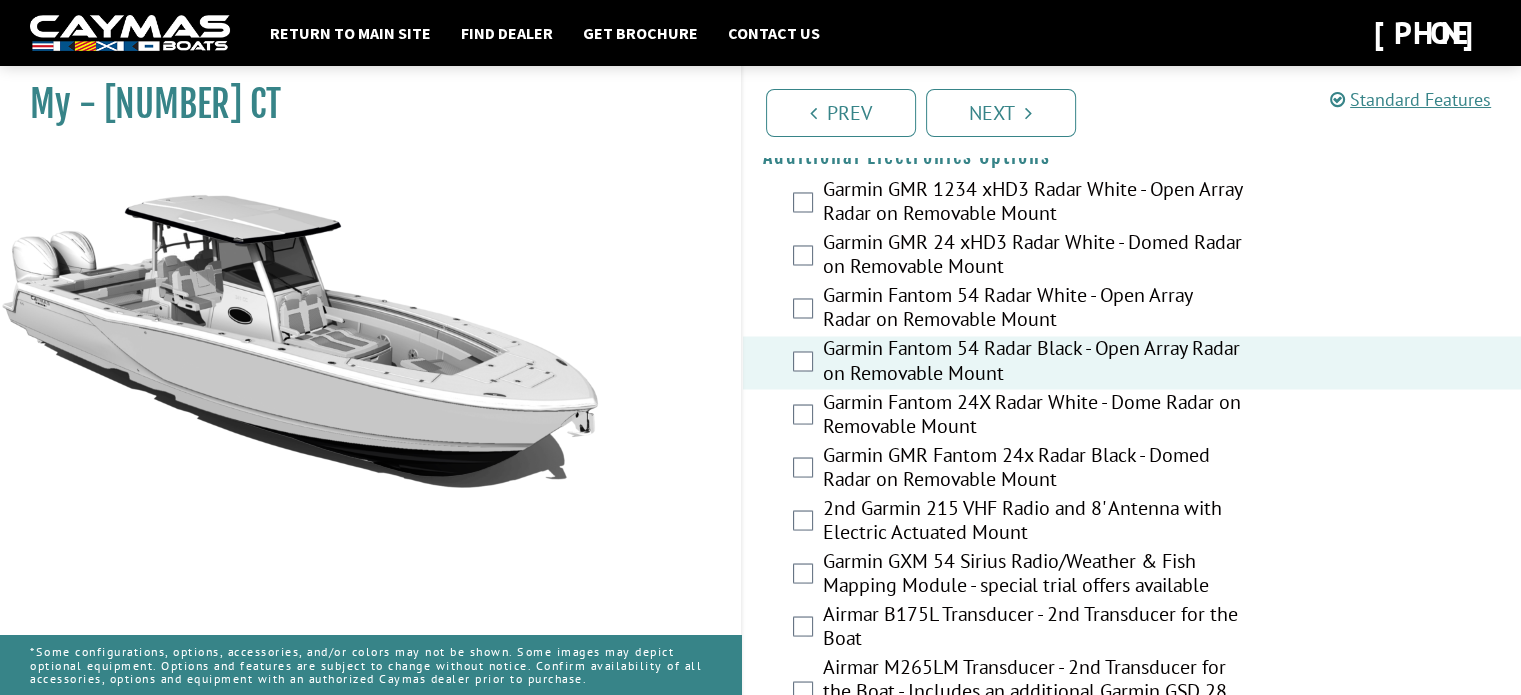 scroll, scrollTop: 3528, scrollLeft: 0, axis: vertical 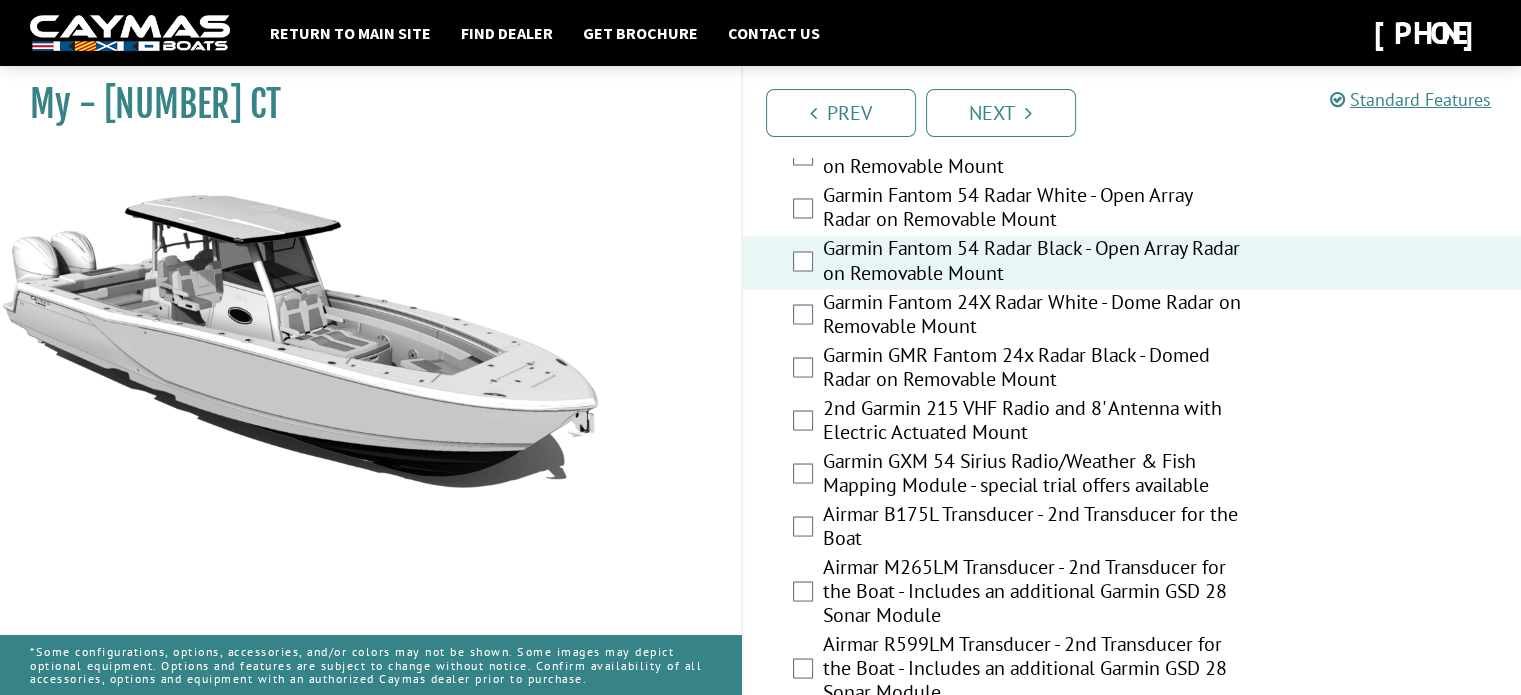 click on "Garmin GXM 54 Sirius Radio/Weather & Fish Mapping Module - special trial offers available" at bounding box center (1032, 474) 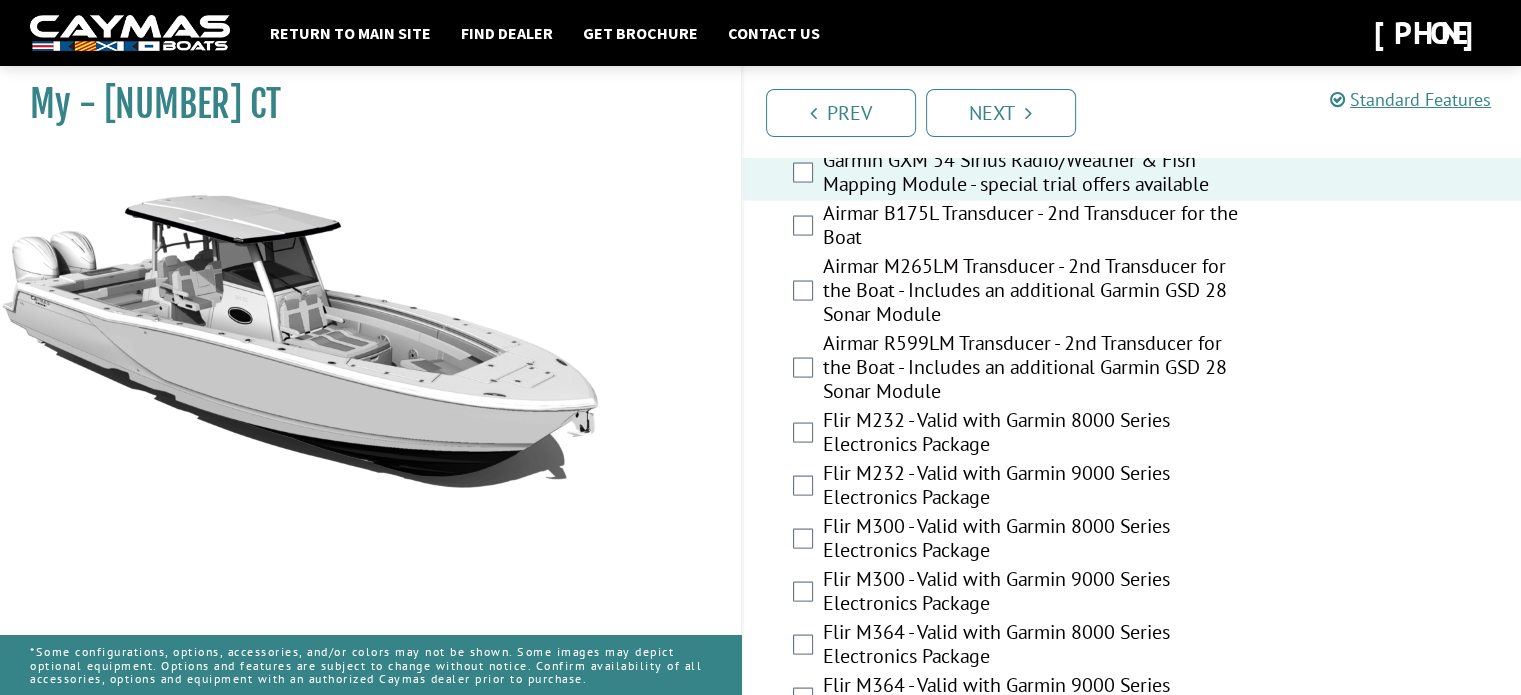 scroll, scrollTop: 4028, scrollLeft: 0, axis: vertical 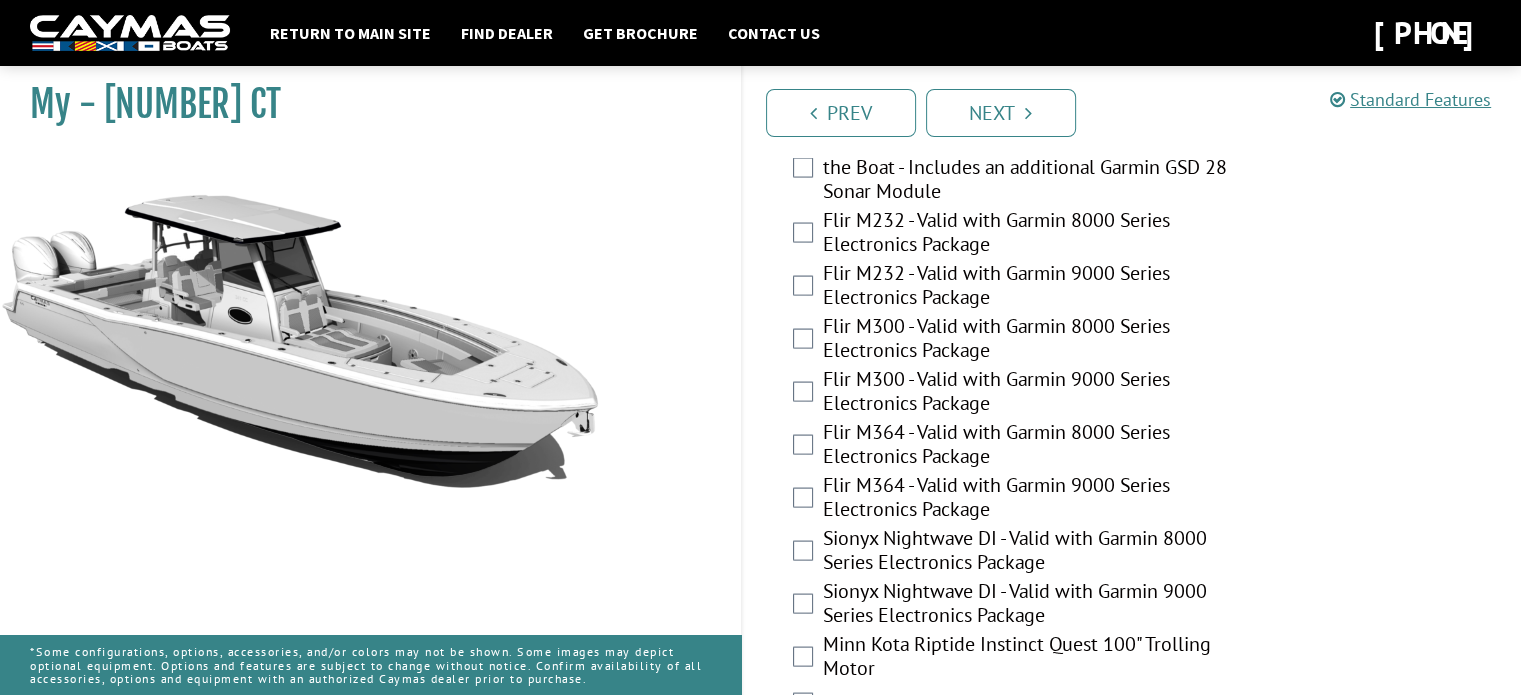 click on "Flir M364 - Valid with Garmin 9000 Series Electronics Package" at bounding box center (1032, 499) 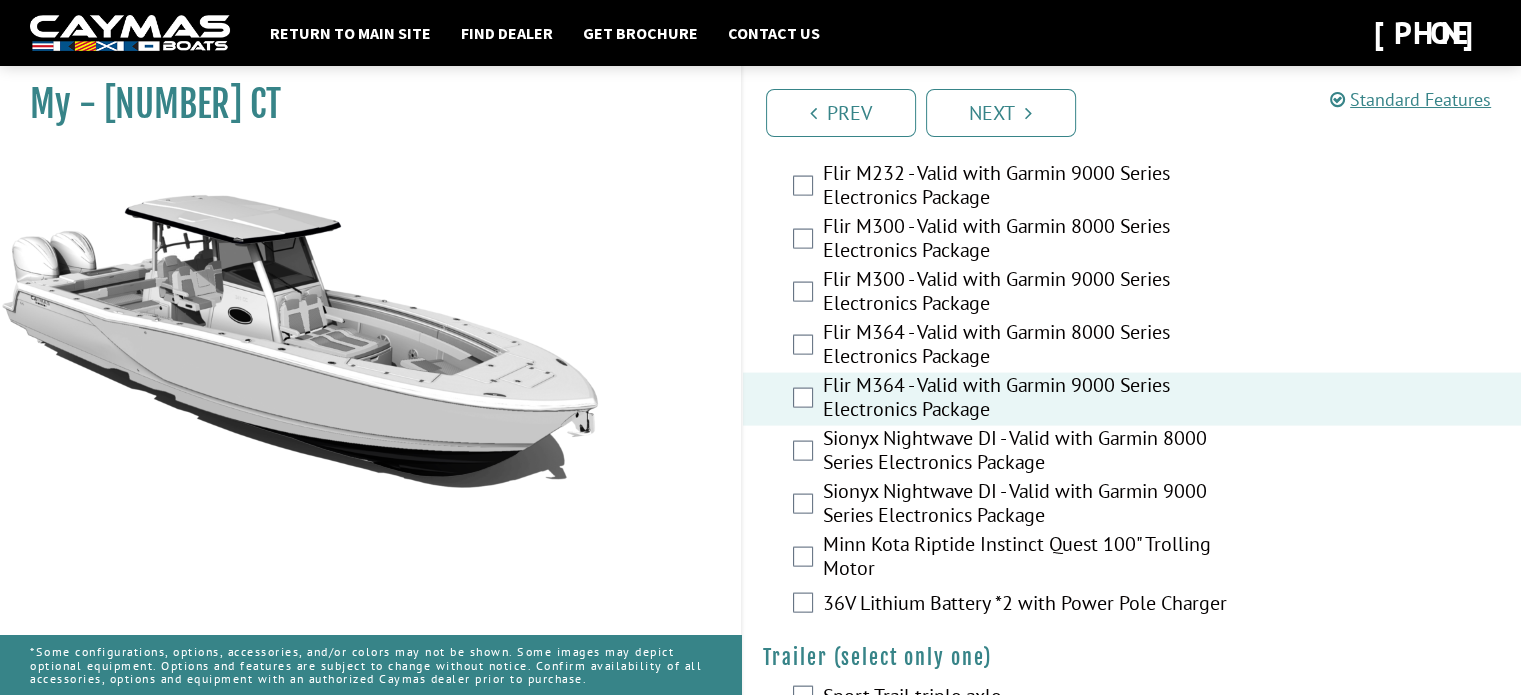 scroll, scrollTop: 4228, scrollLeft: 0, axis: vertical 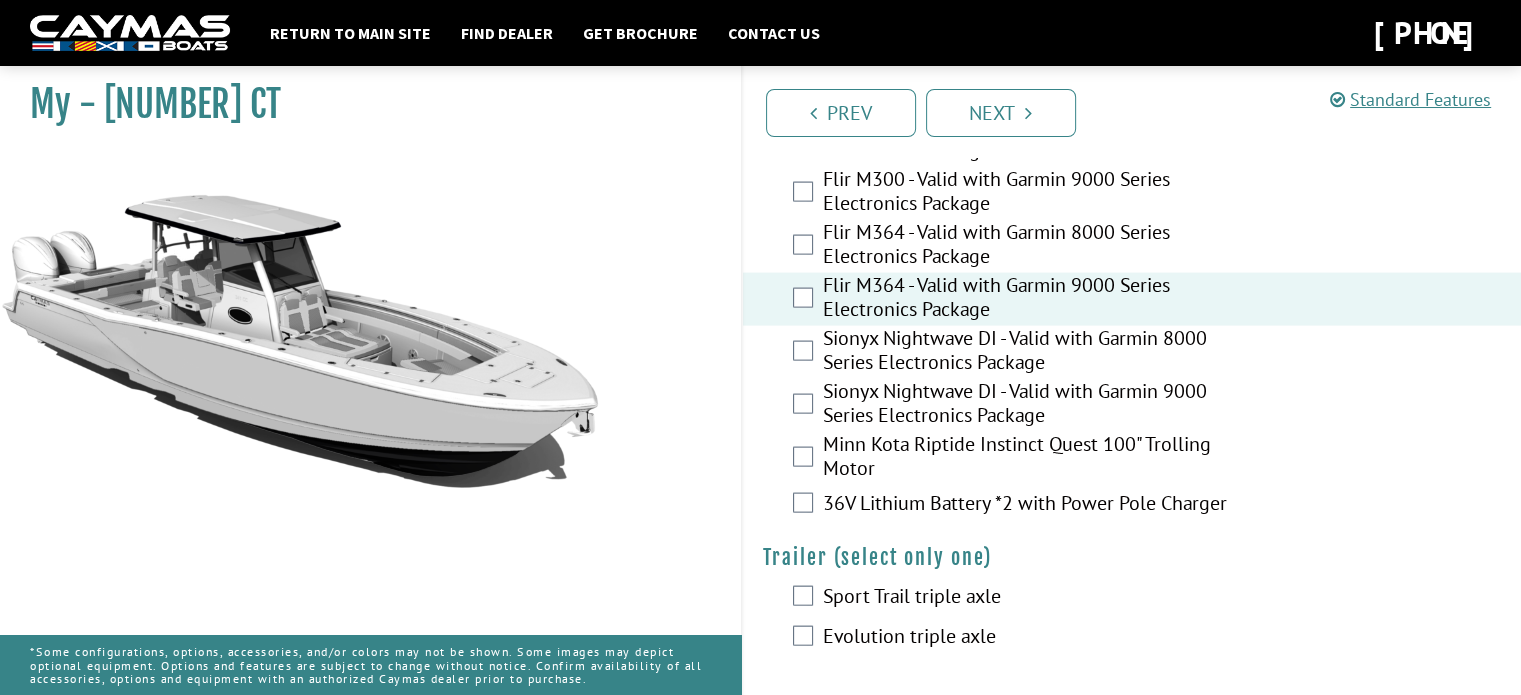 click on "Evolution triple axle" at bounding box center (1032, 638) 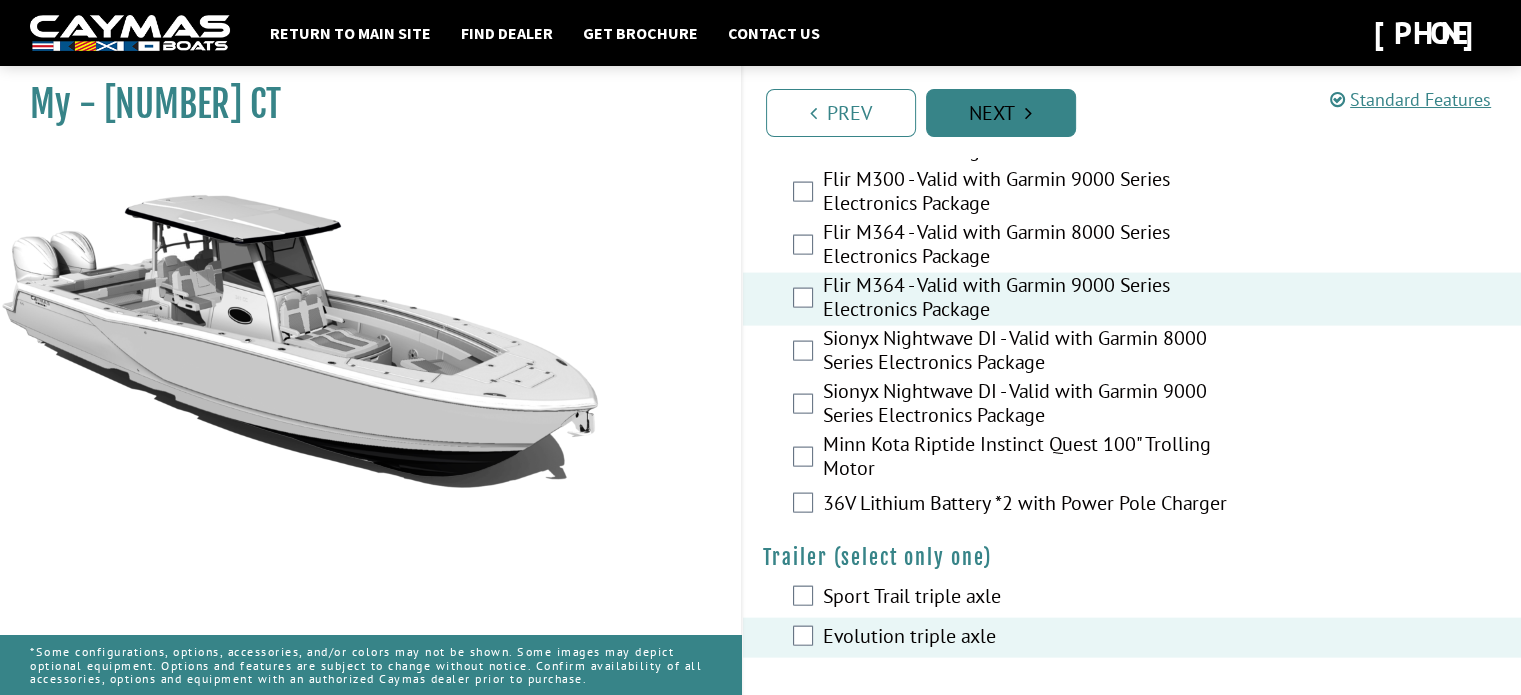 click at bounding box center [1028, 113] 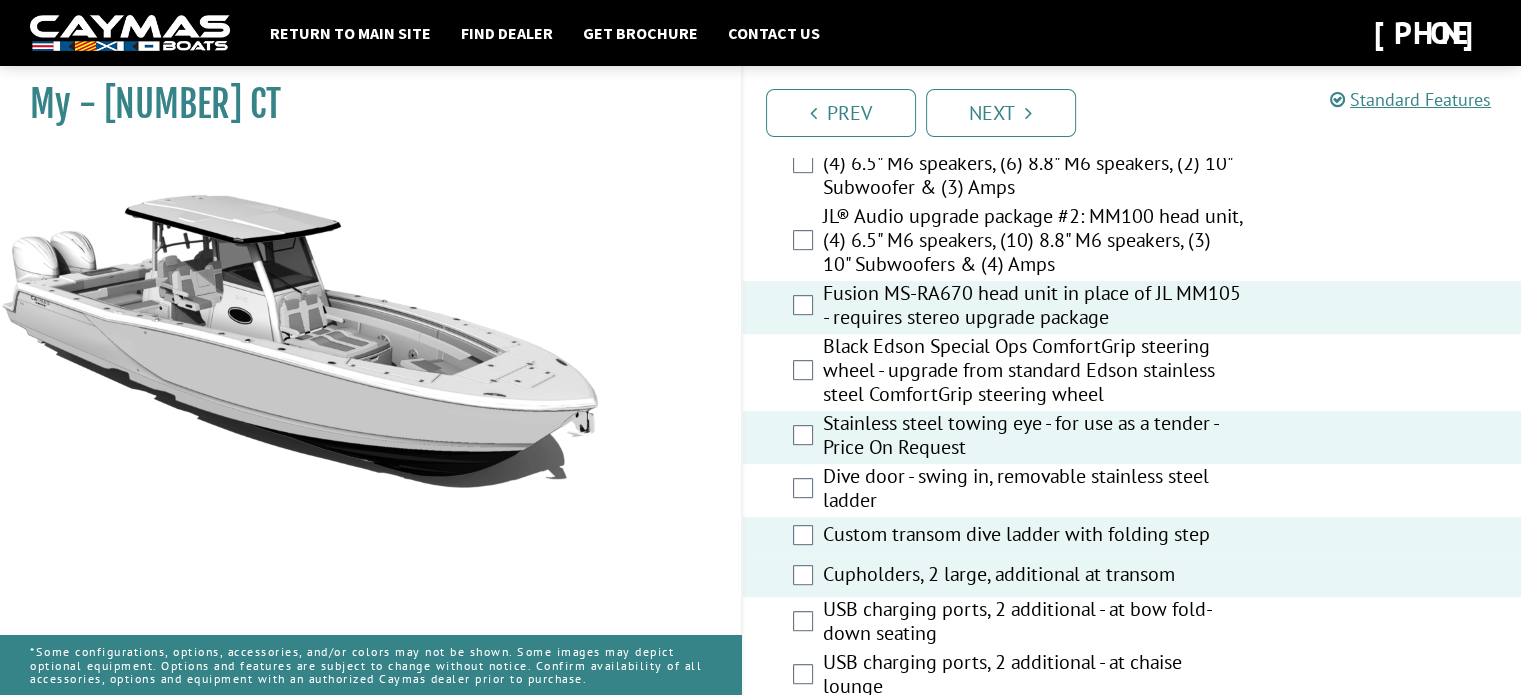 scroll, scrollTop: 652, scrollLeft: 0, axis: vertical 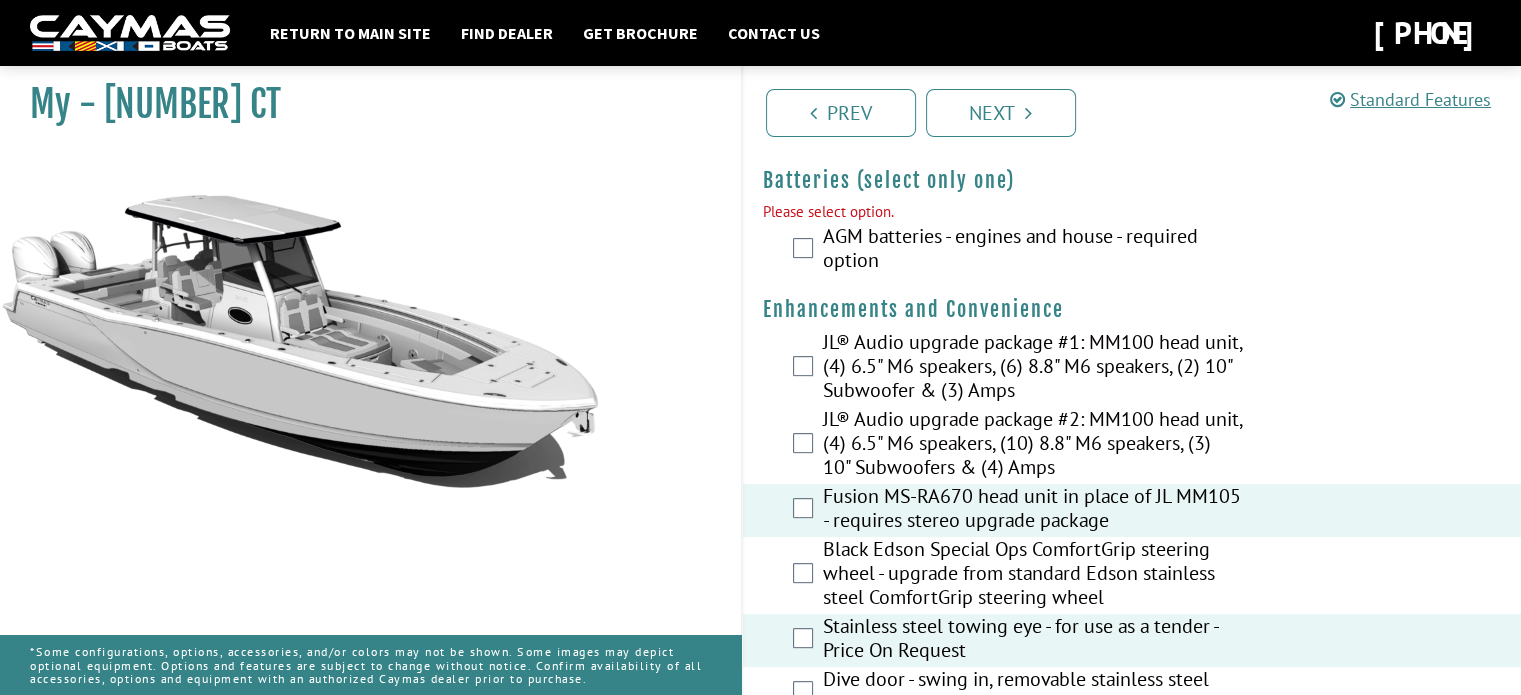 click on "AGM batteries - engines and house - required option" at bounding box center (1032, 250) 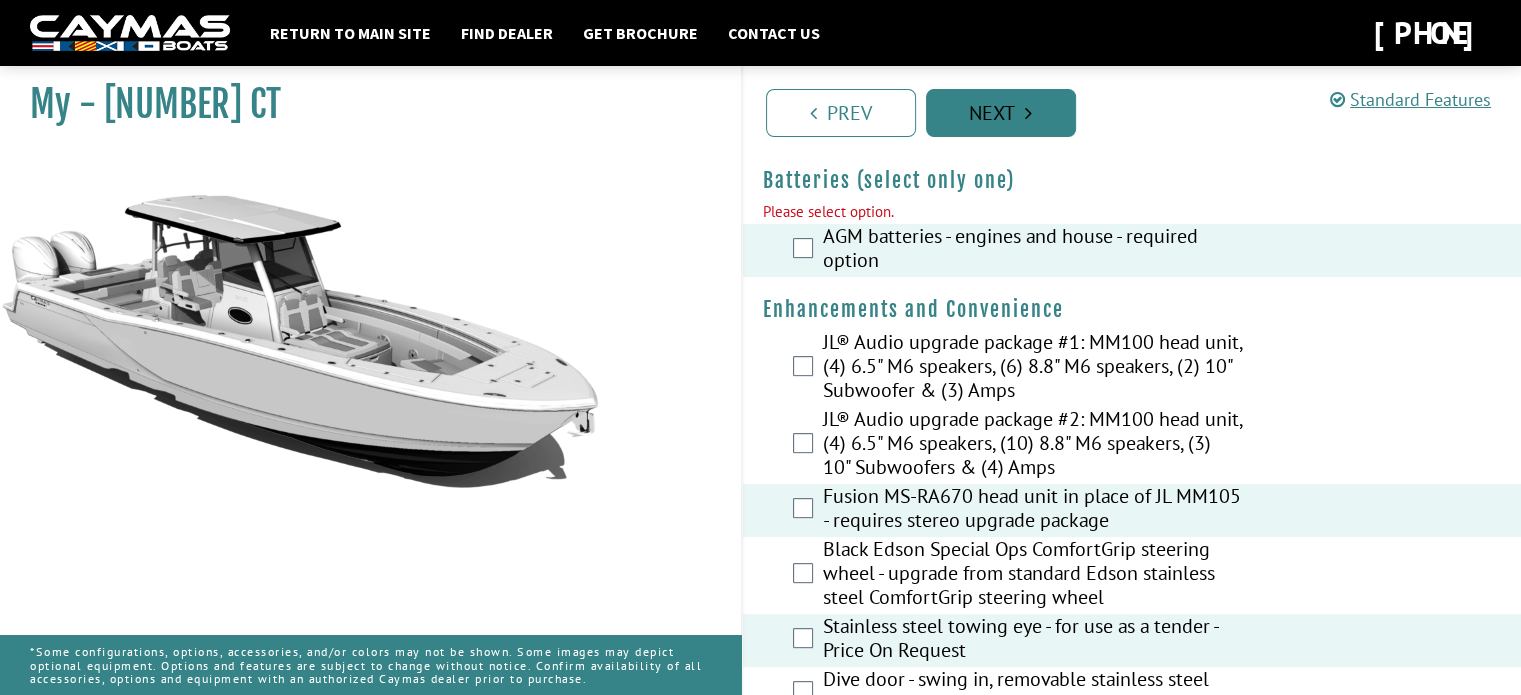 click on "Next" at bounding box center [1001, 113] 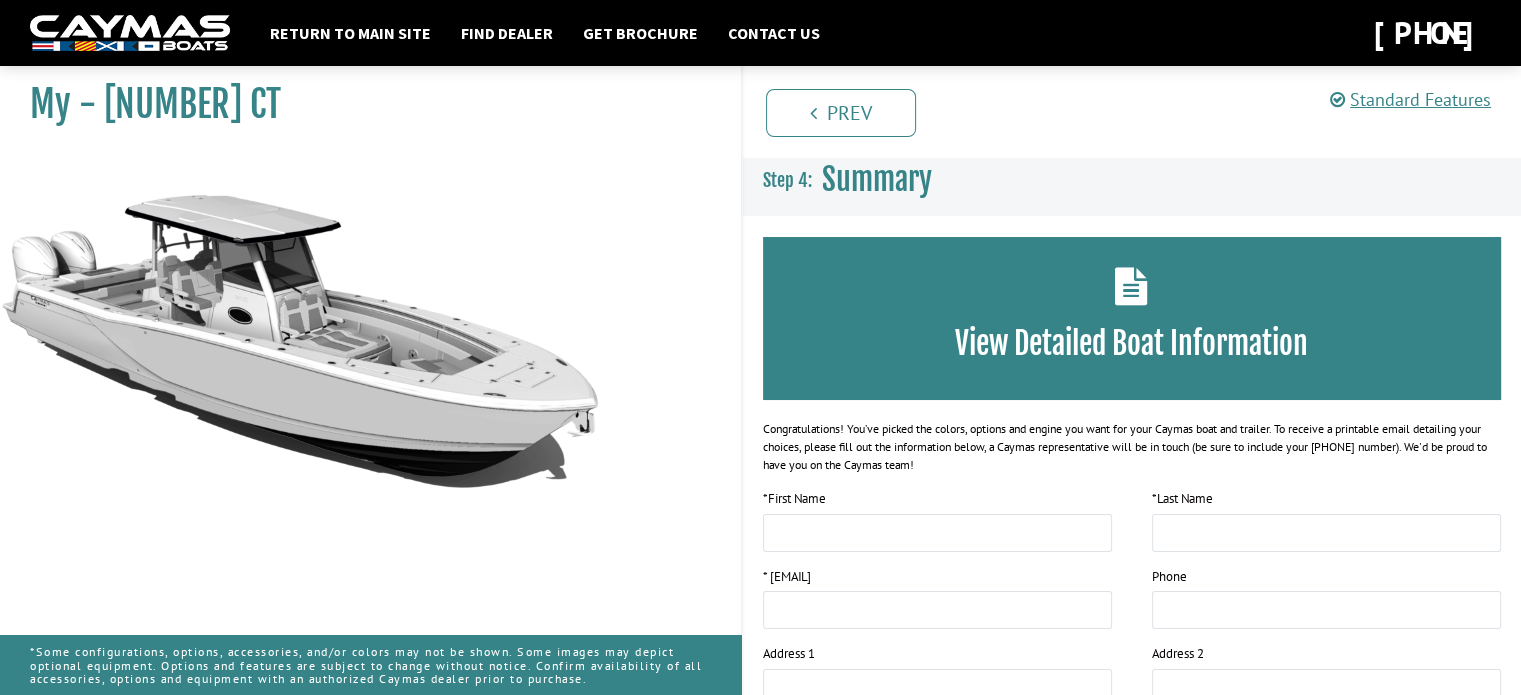 scroll, scrollTop: 416, scrollLeft: 0, axis: vertical 